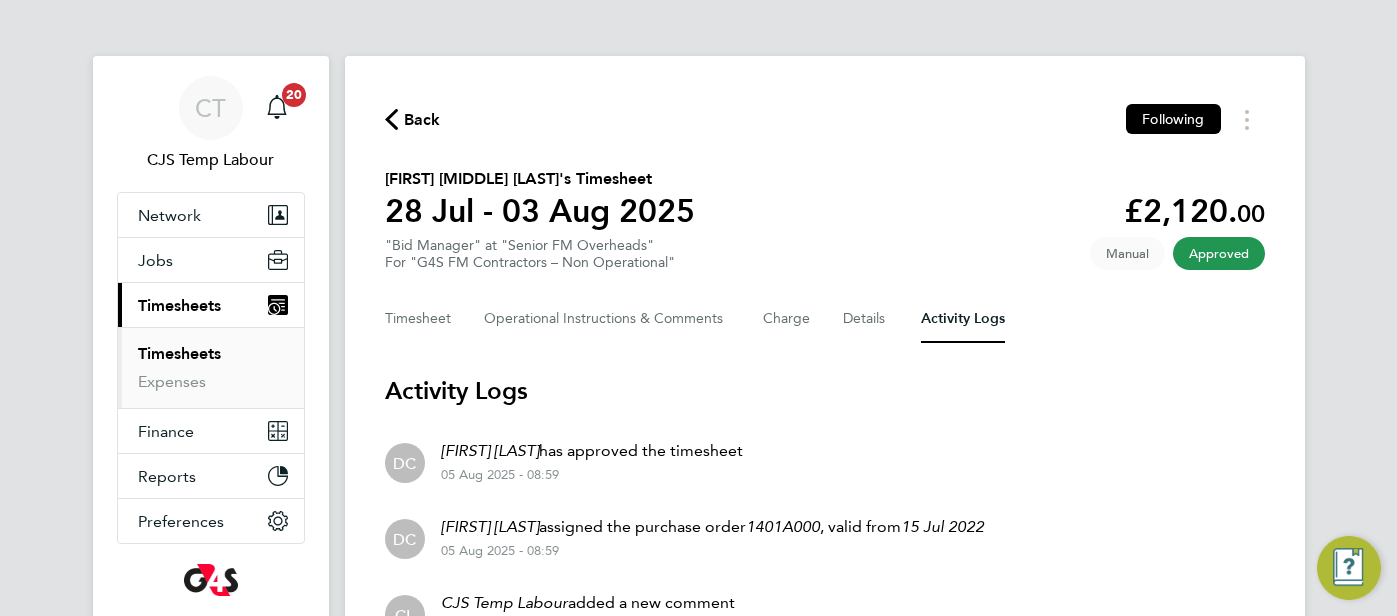 scroll, scrollTop: 10, scrollLeft: 0, axis: vertical 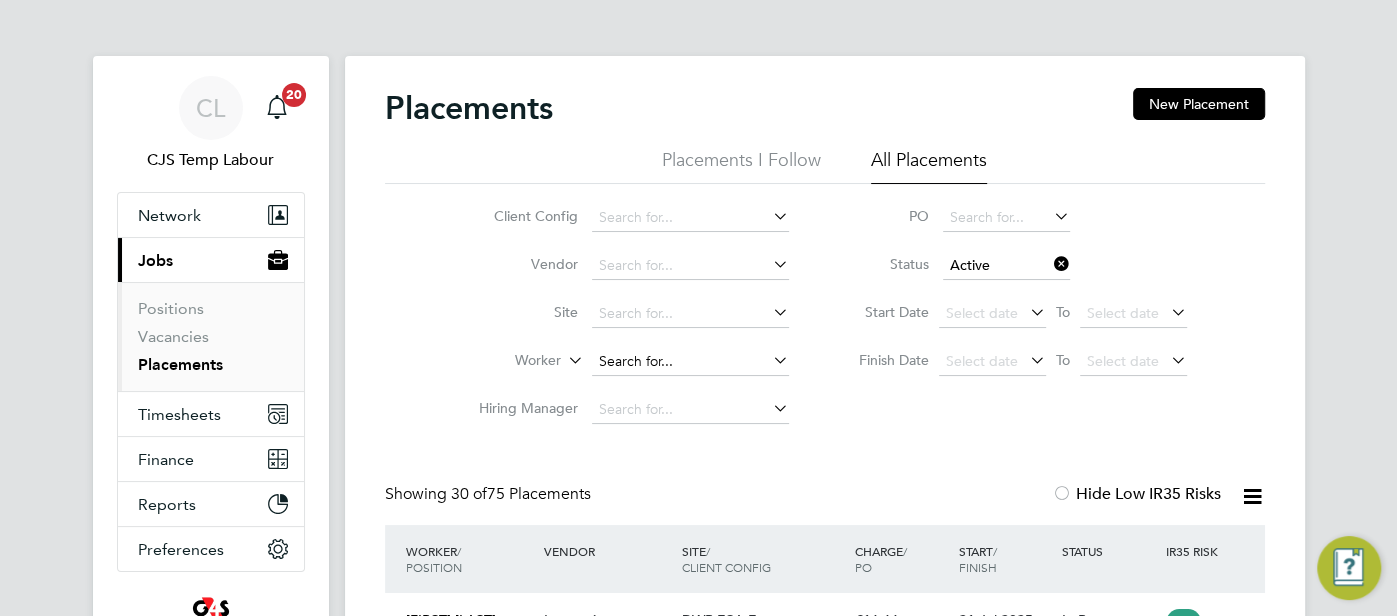 click 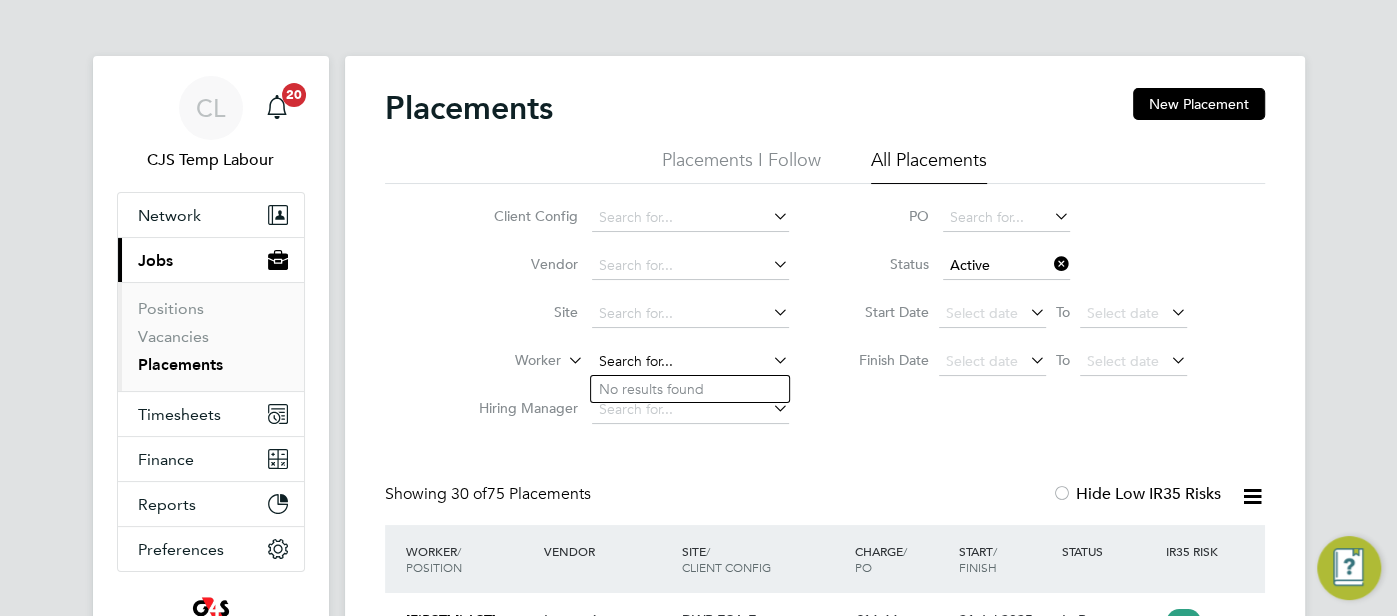 paste on "Juvito Amaral" 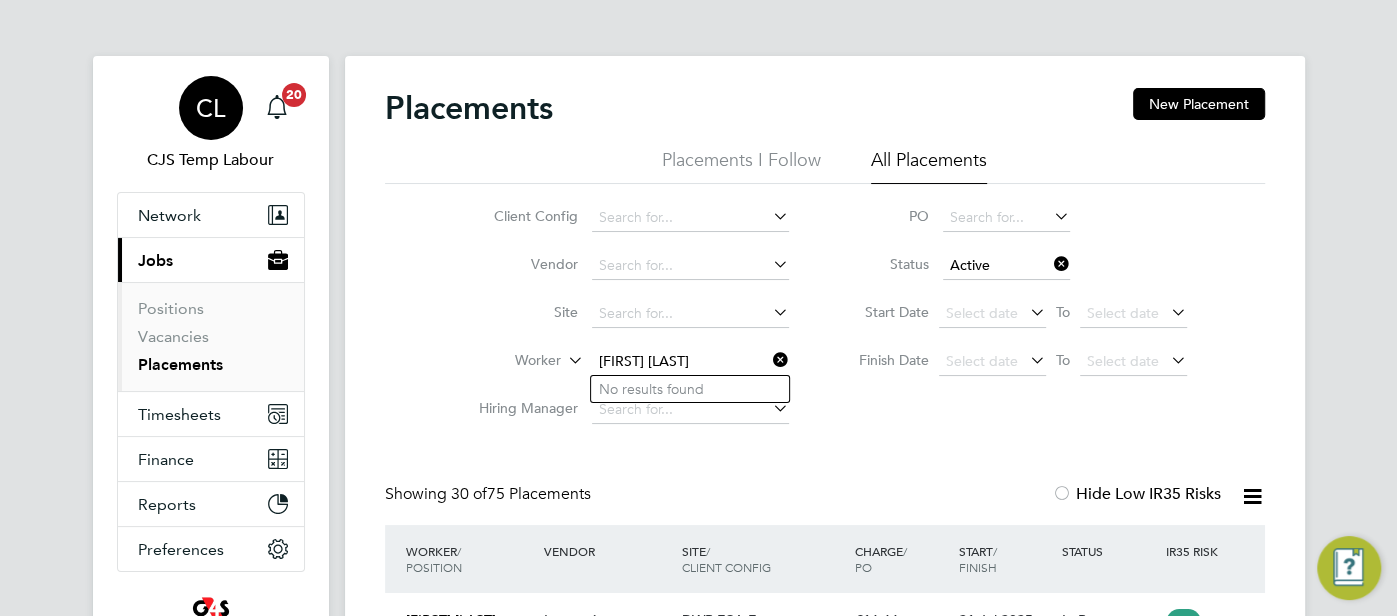type on "Juvito Amaral" 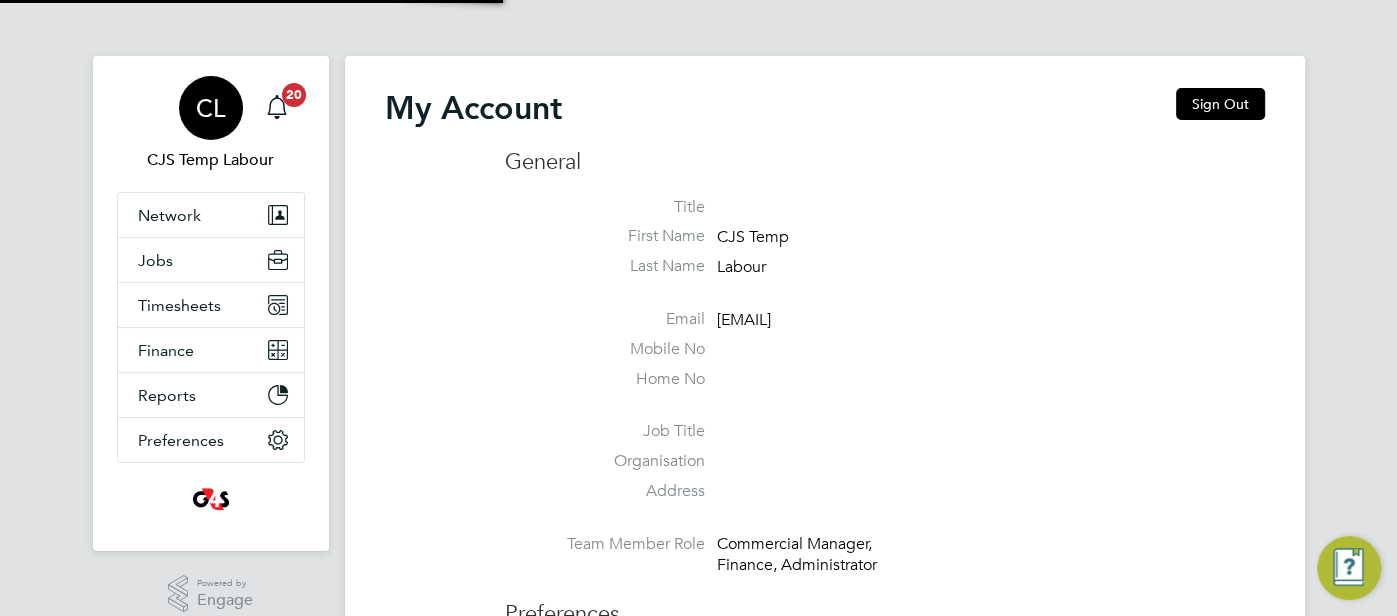 type on "cjs.ess@uk.g4s.com" 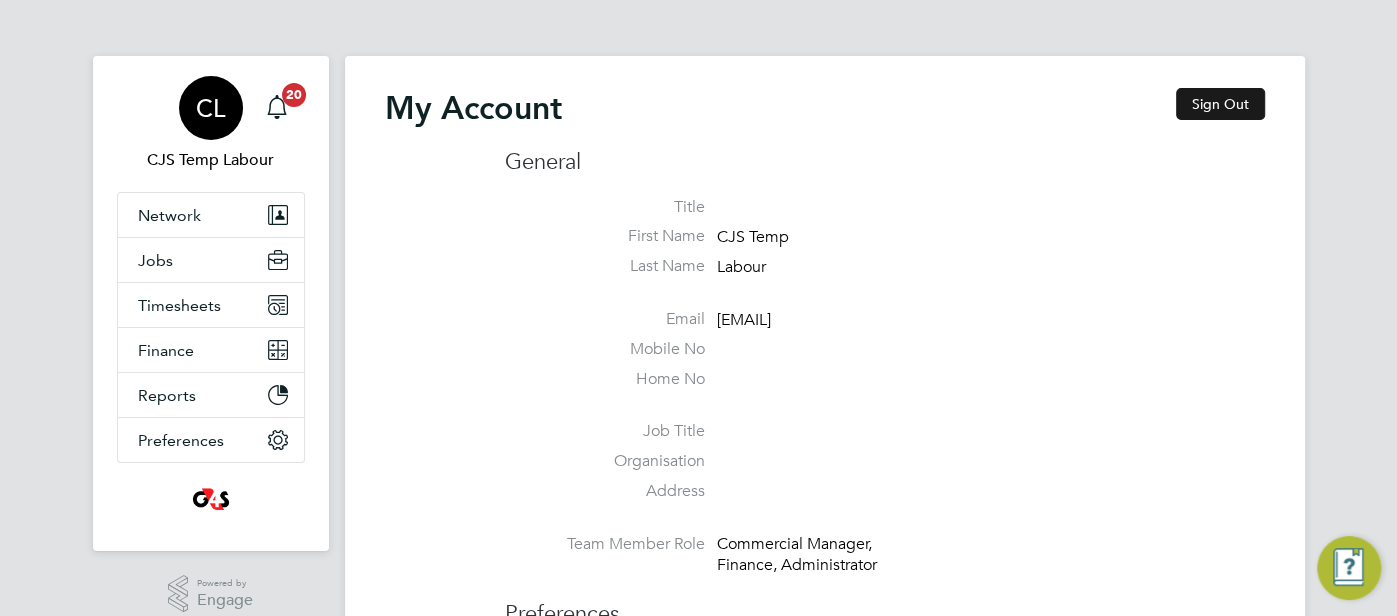 click on "Sign Out" at bounding box center [1220, 104] 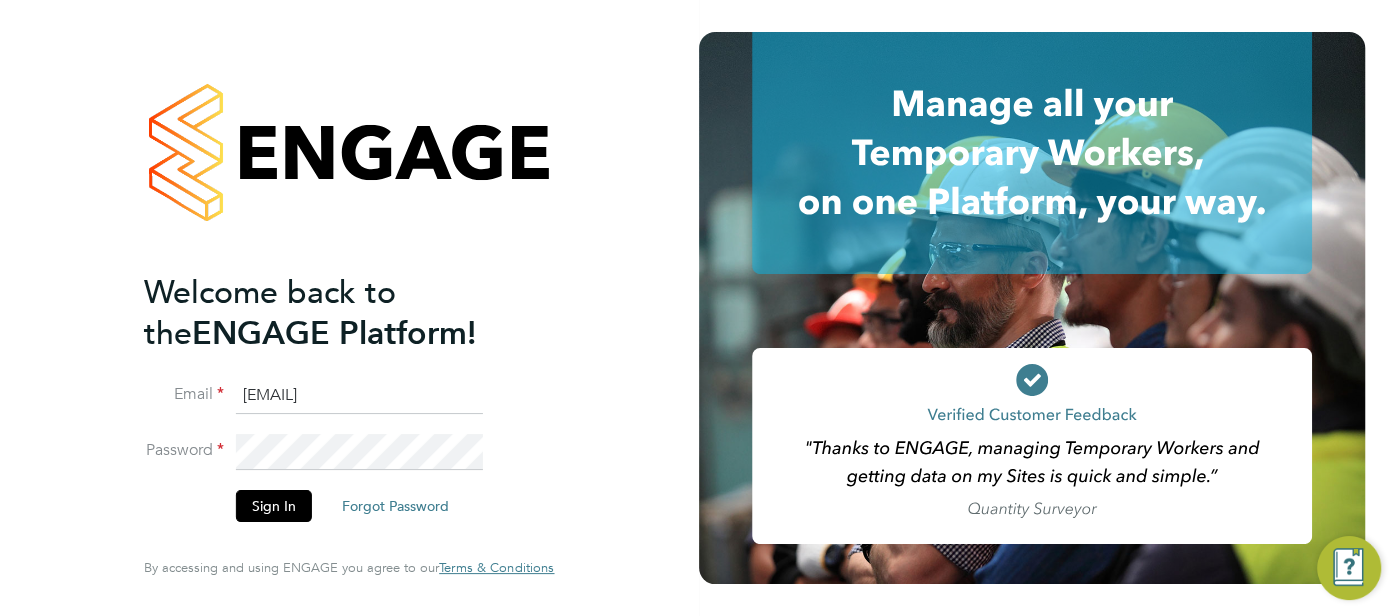 drag, startPoint x: 402, startPoint y: 403, endPoint x: 270, endPoint y: 406, distance: 132.03409 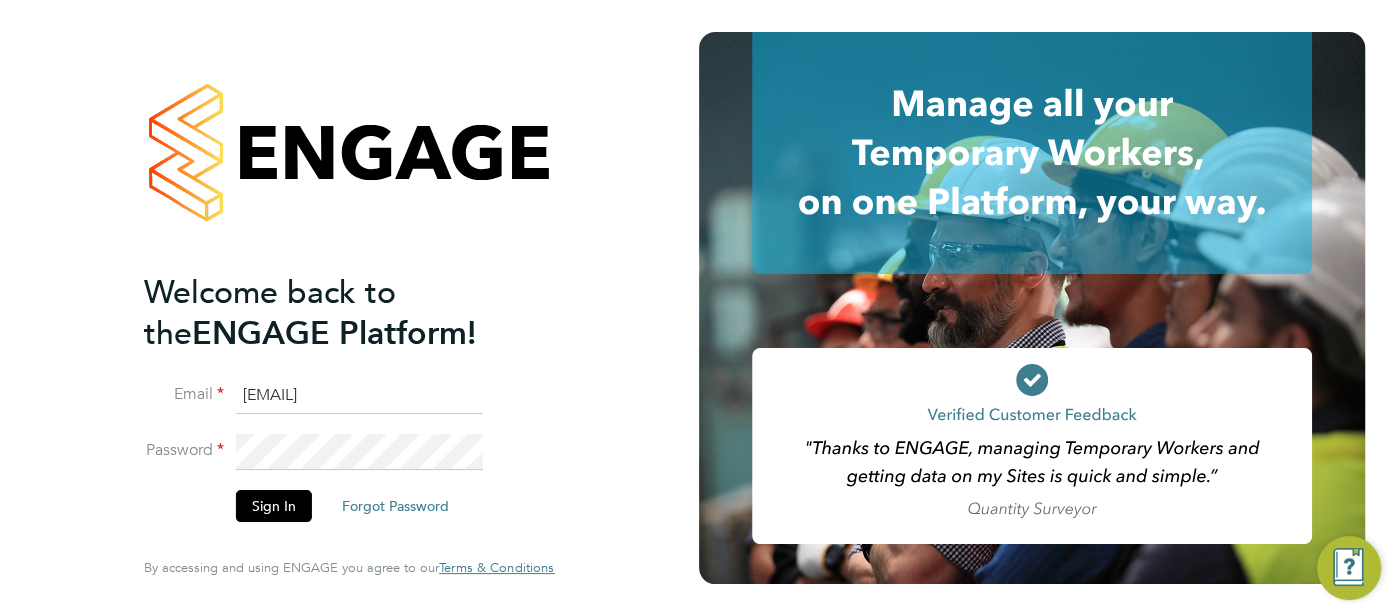 type on "cjs.templabour@uk.g4s.com" 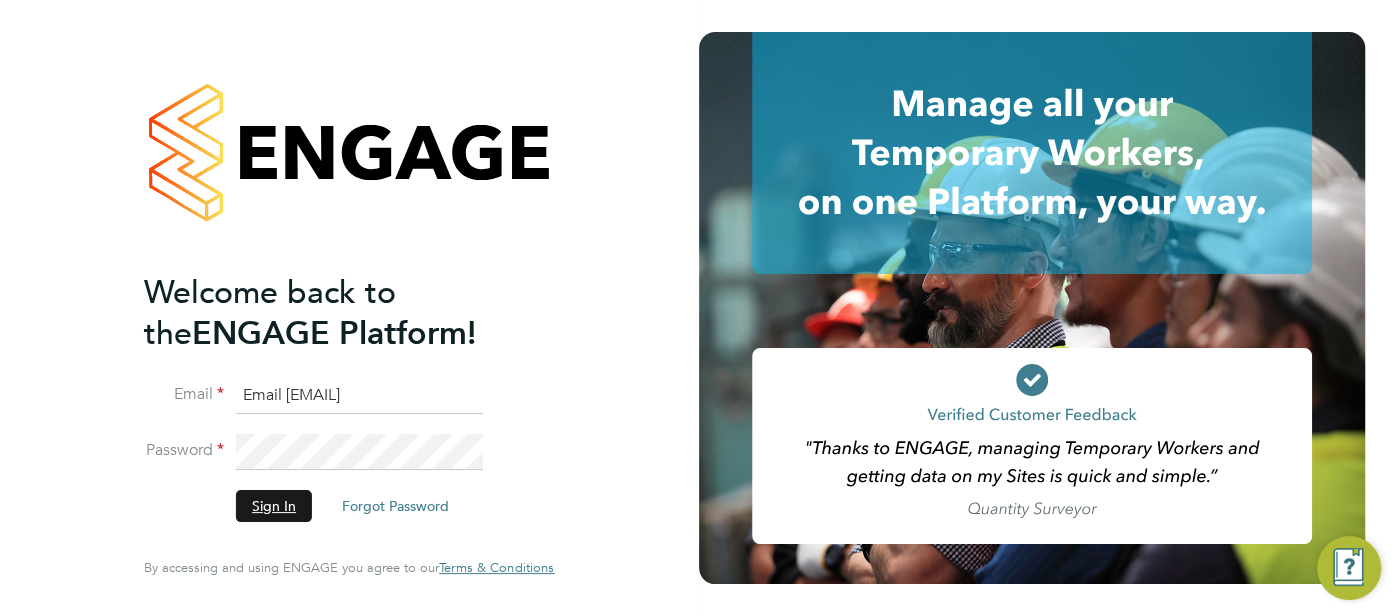 click on "Sign In" 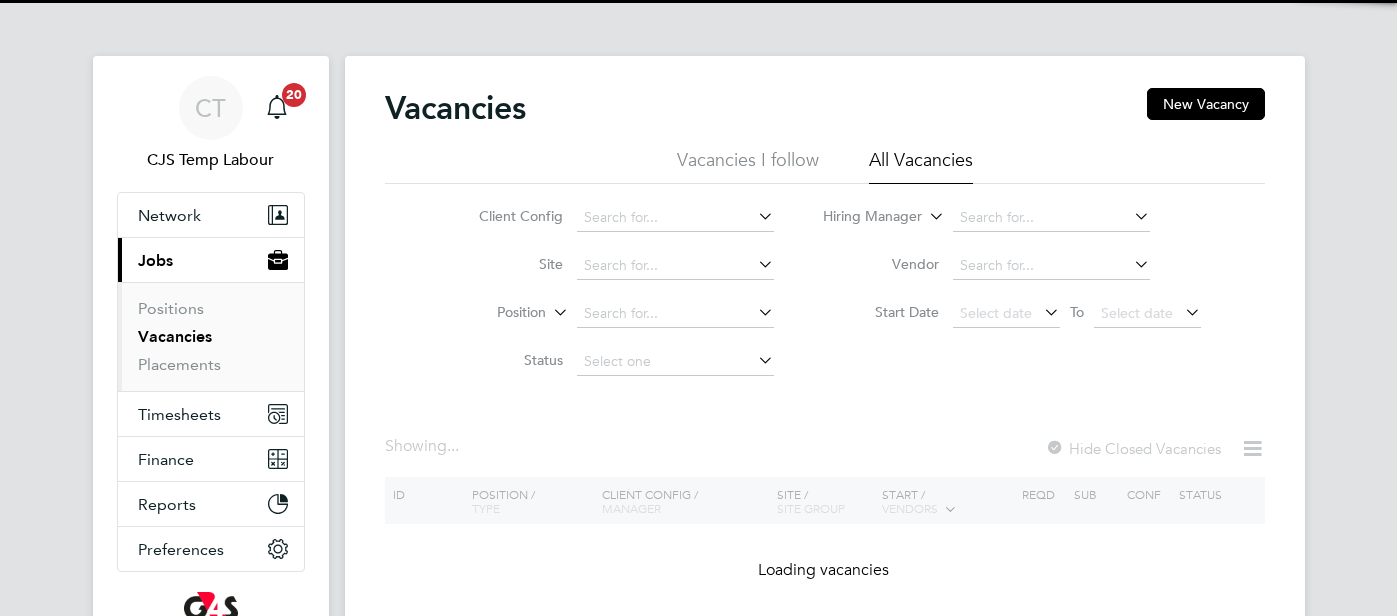 scroll, scrollTop: 0, scrollLeft: 0, axis: both 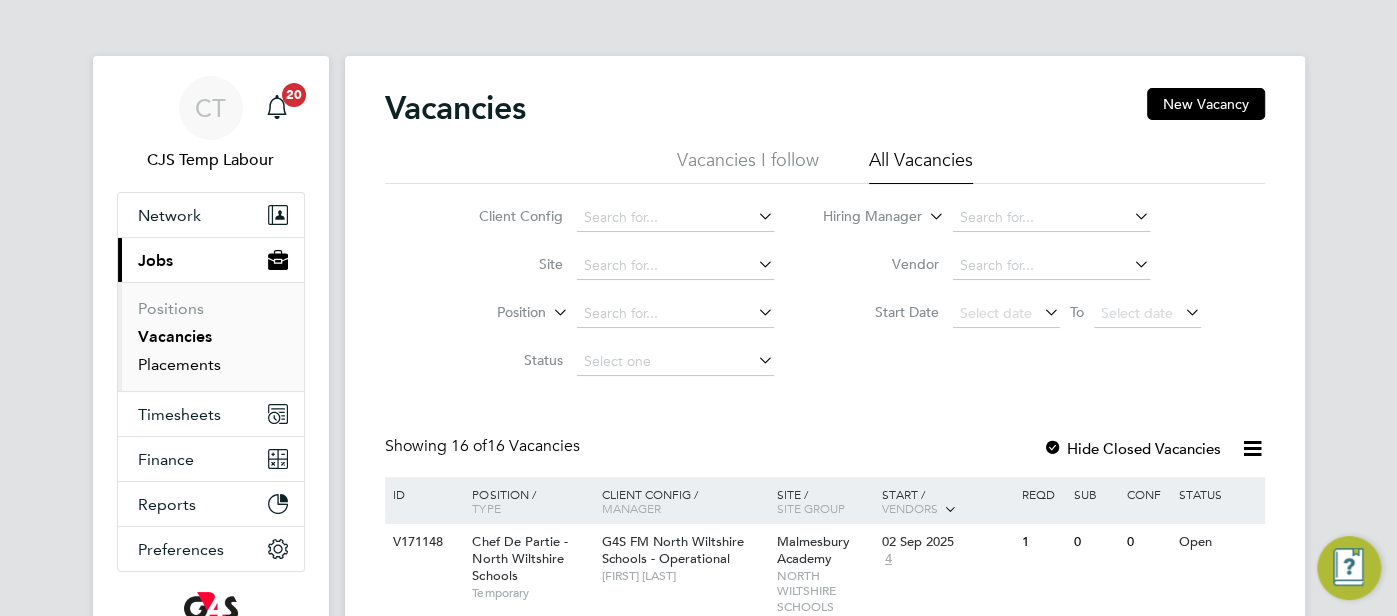 click on "Placements" at bounding box center [179, 364] 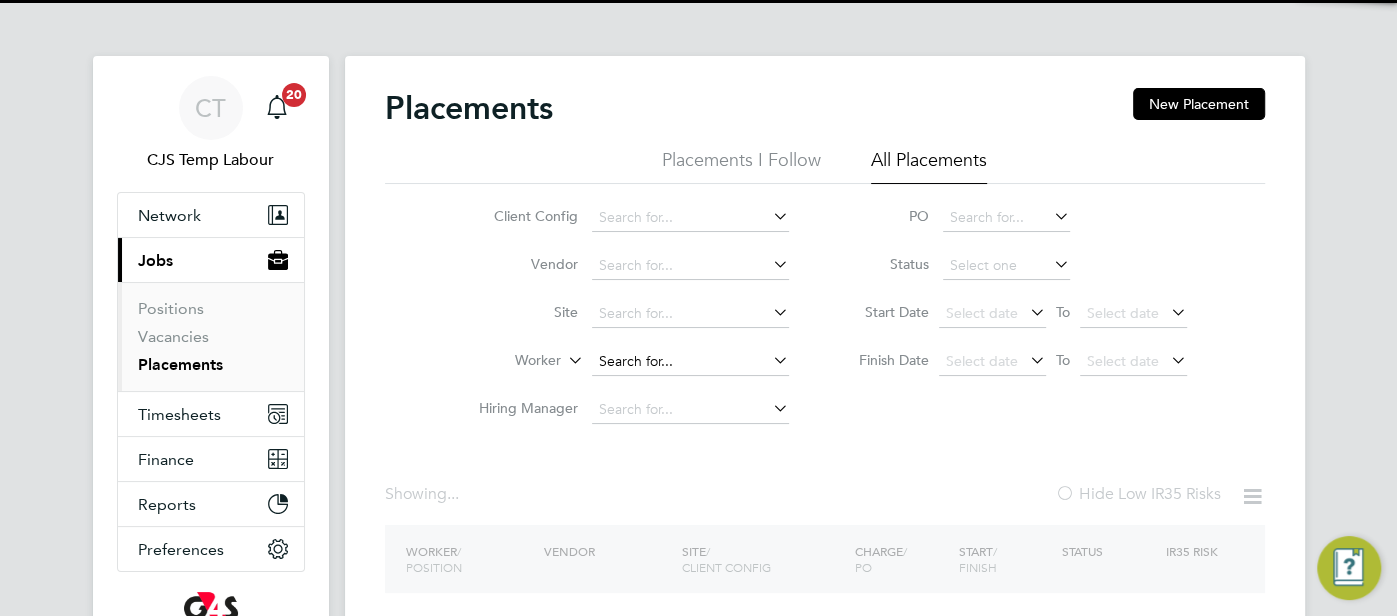 click 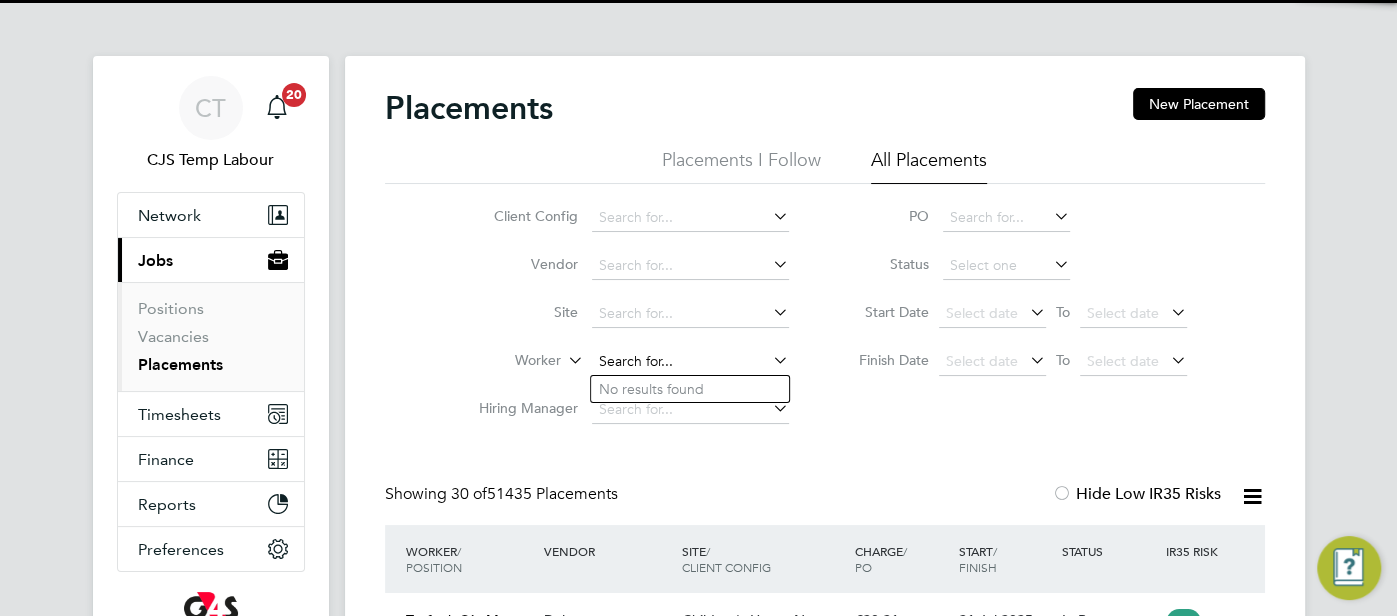 scroll, scrollTop: 10, scrollLeft: 9, axis: both 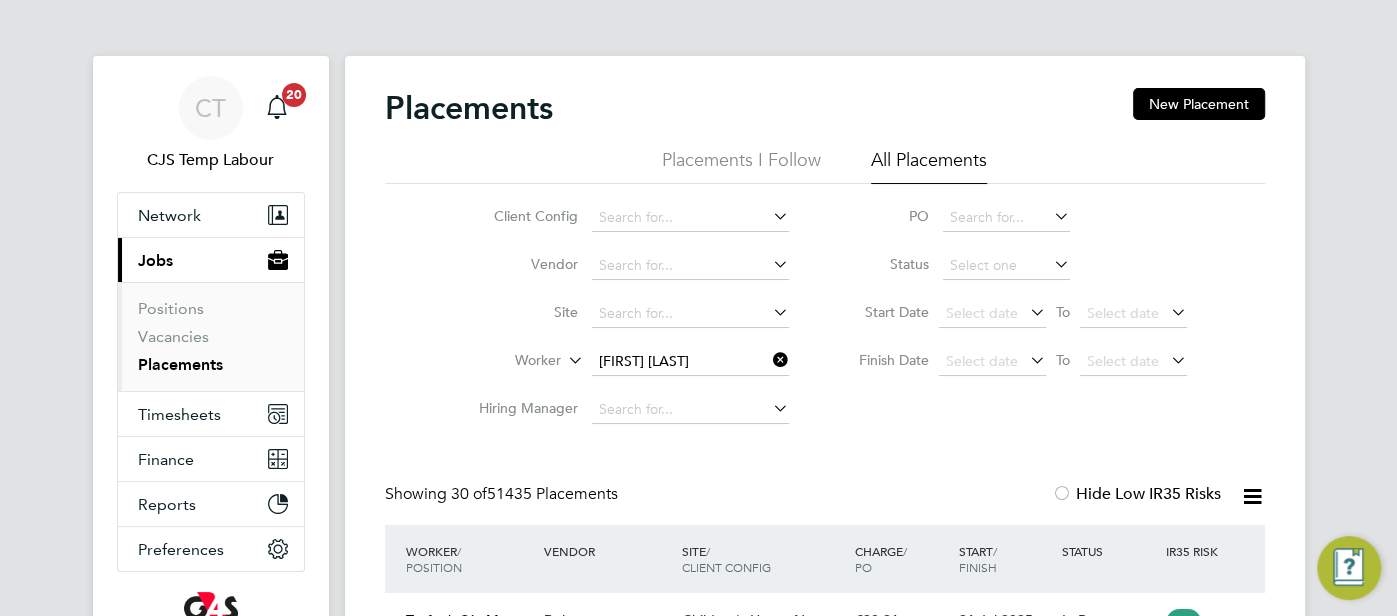click on "Juvito  Corsino Fatima Guterres  Amaral" 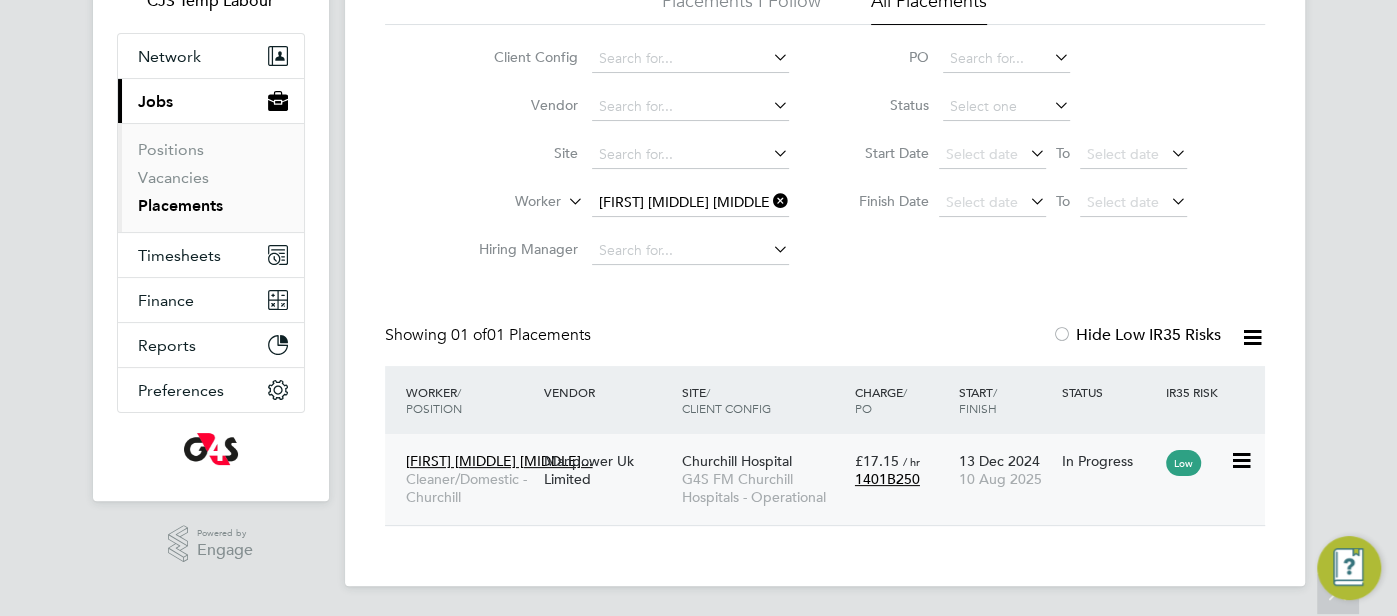 click on "13 Dec 2024 10 Aug 2025" 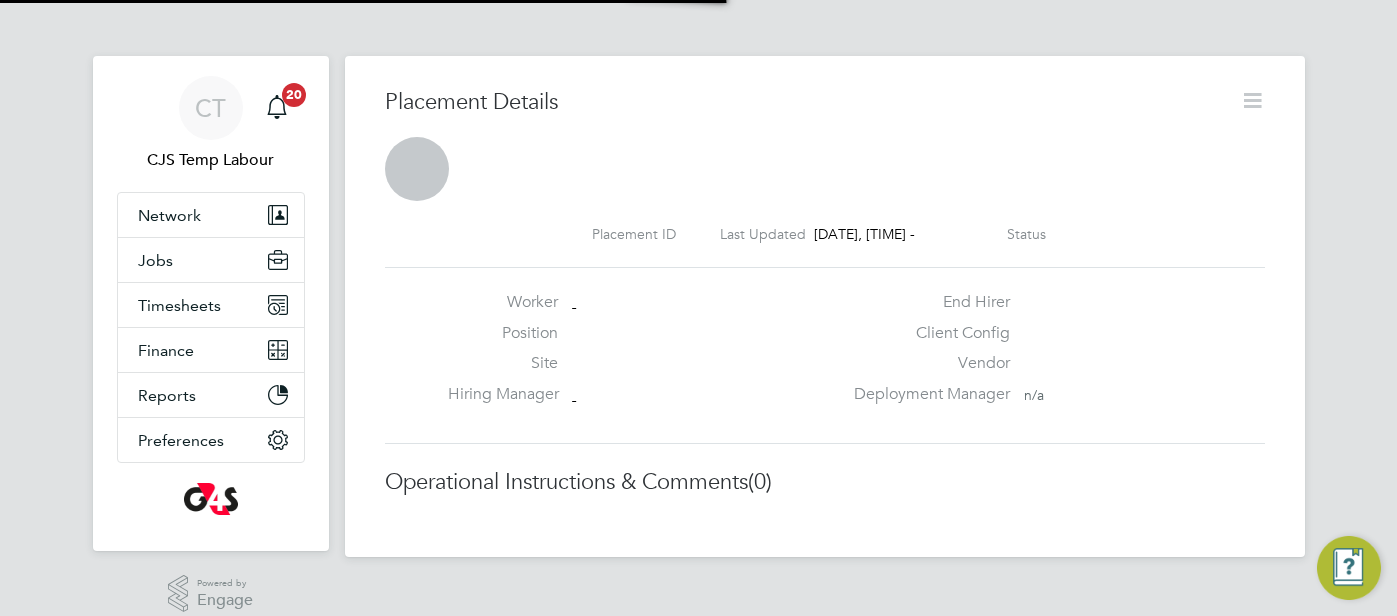 scroll, scrollTop: 0, scrollLeft: 0, axis: both 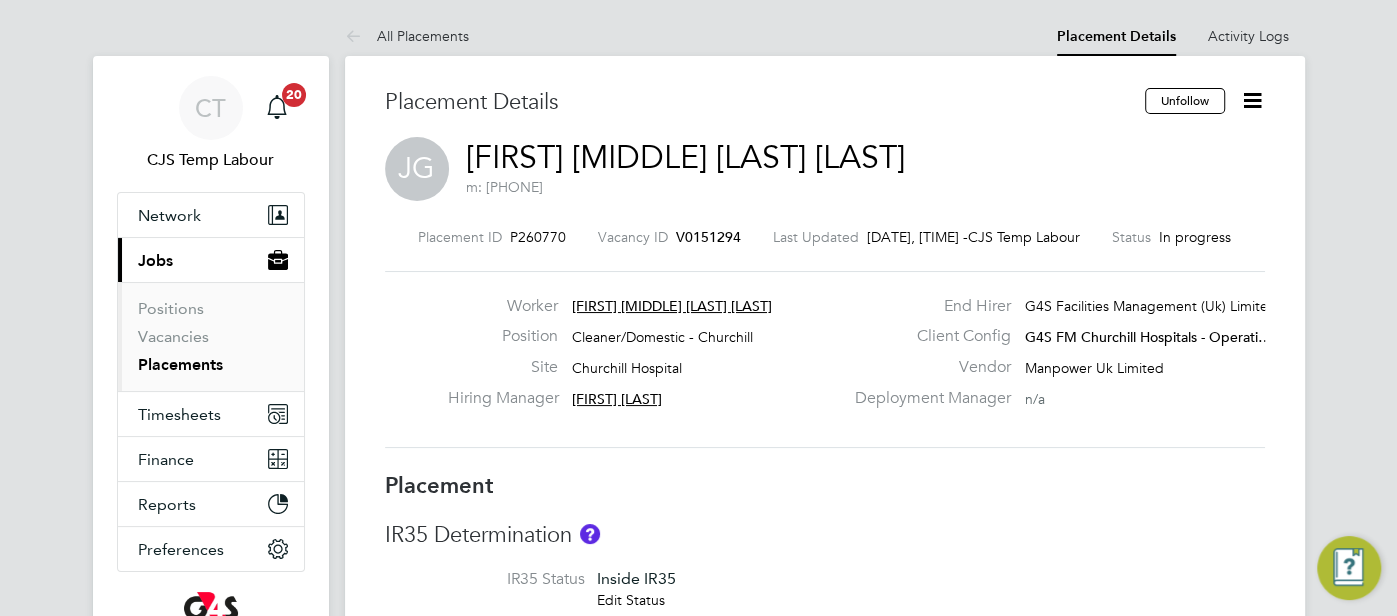 type 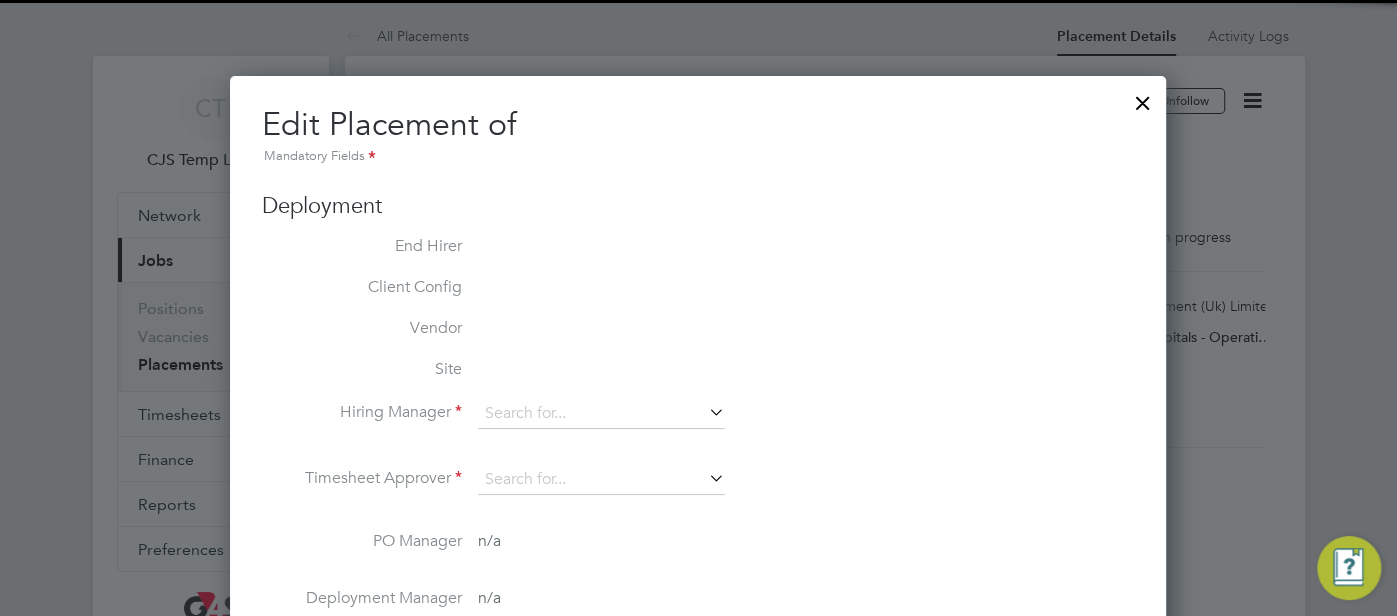 type on "Jodie Massingham" 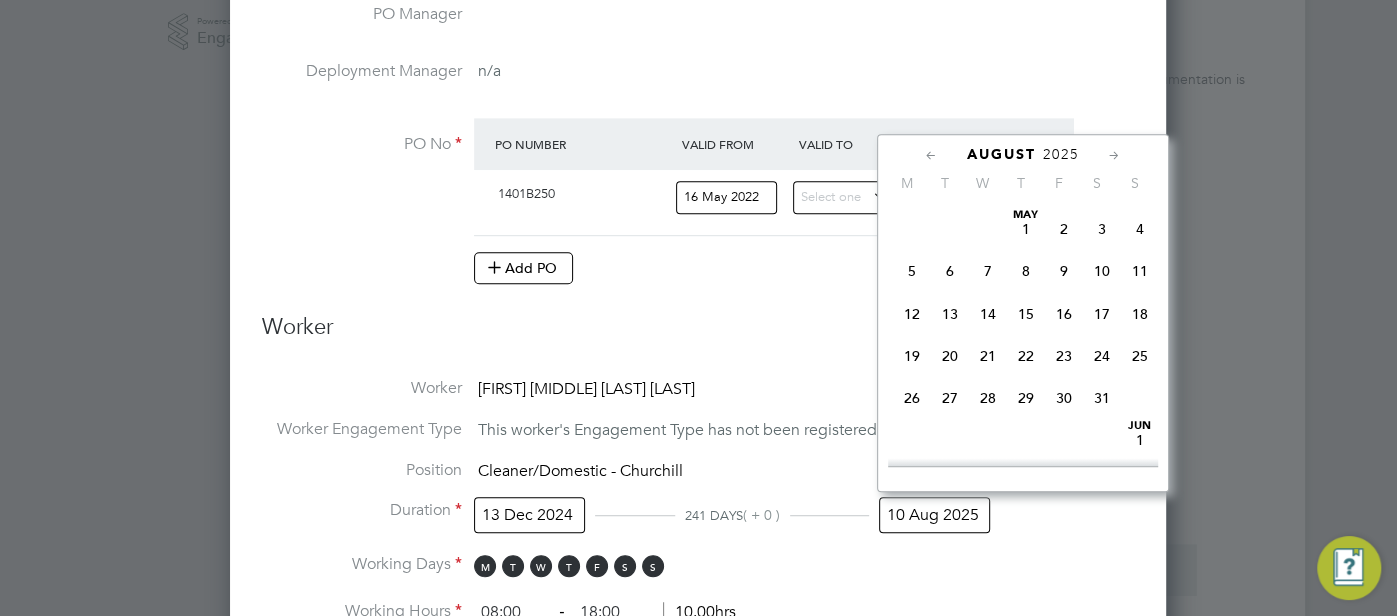 click on "10 Aug 2025" at bounding box center (934, 515) 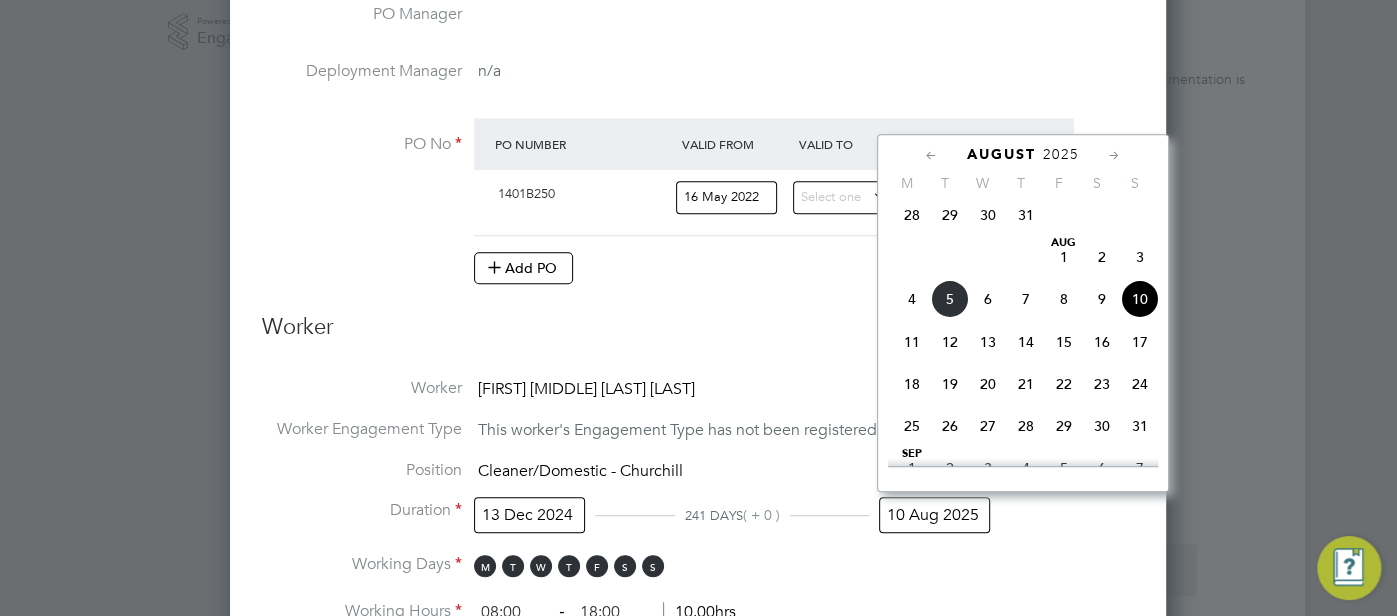 click on "8" 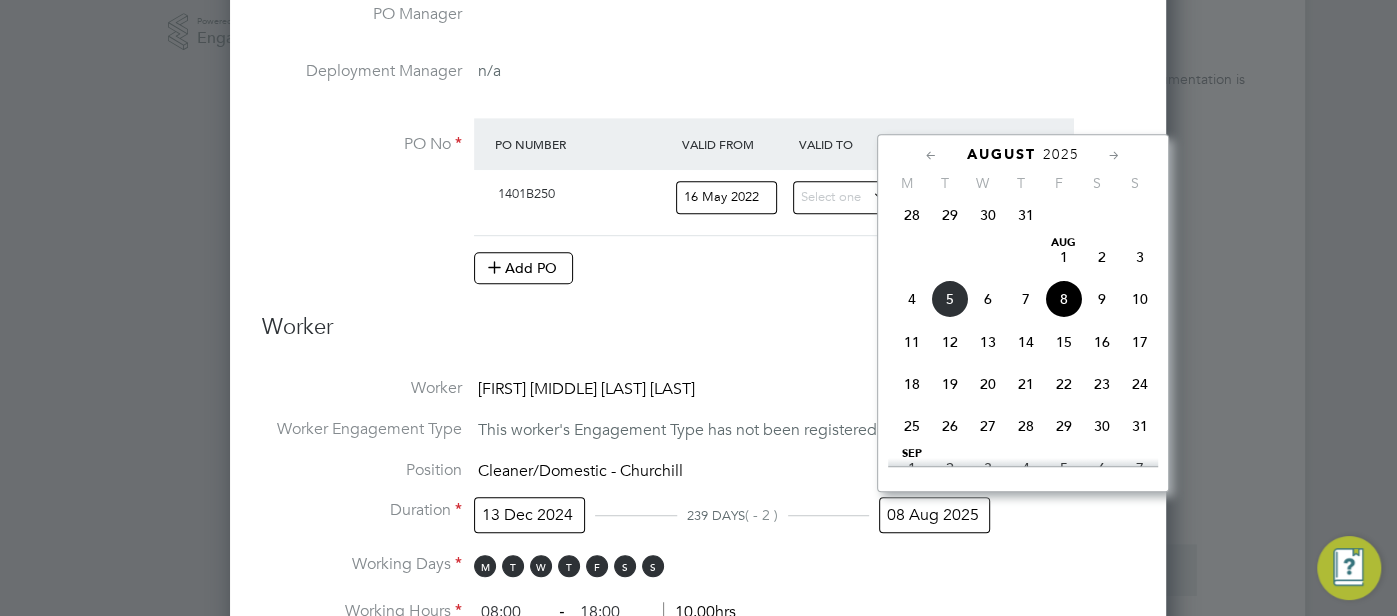 click on "08 Aug 2025" at bounding box center [934, 515] 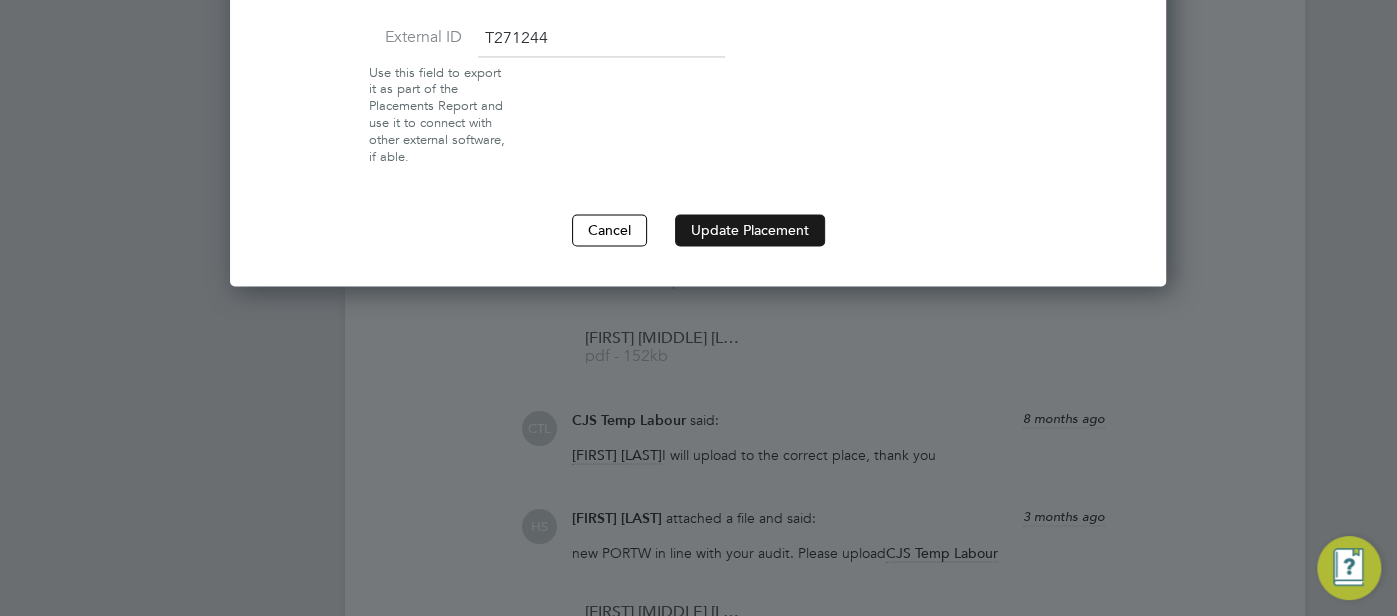 click on "Update Placement" at bounding box center (750, 230) 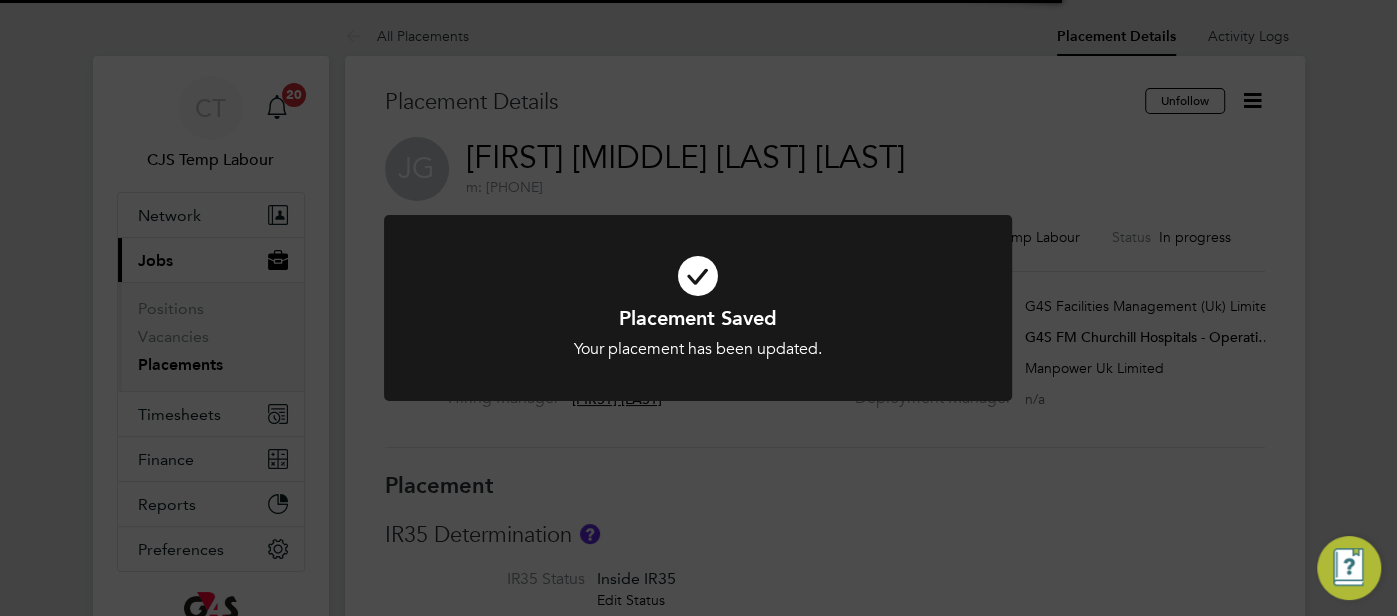 click at bounding box center [698, 276] 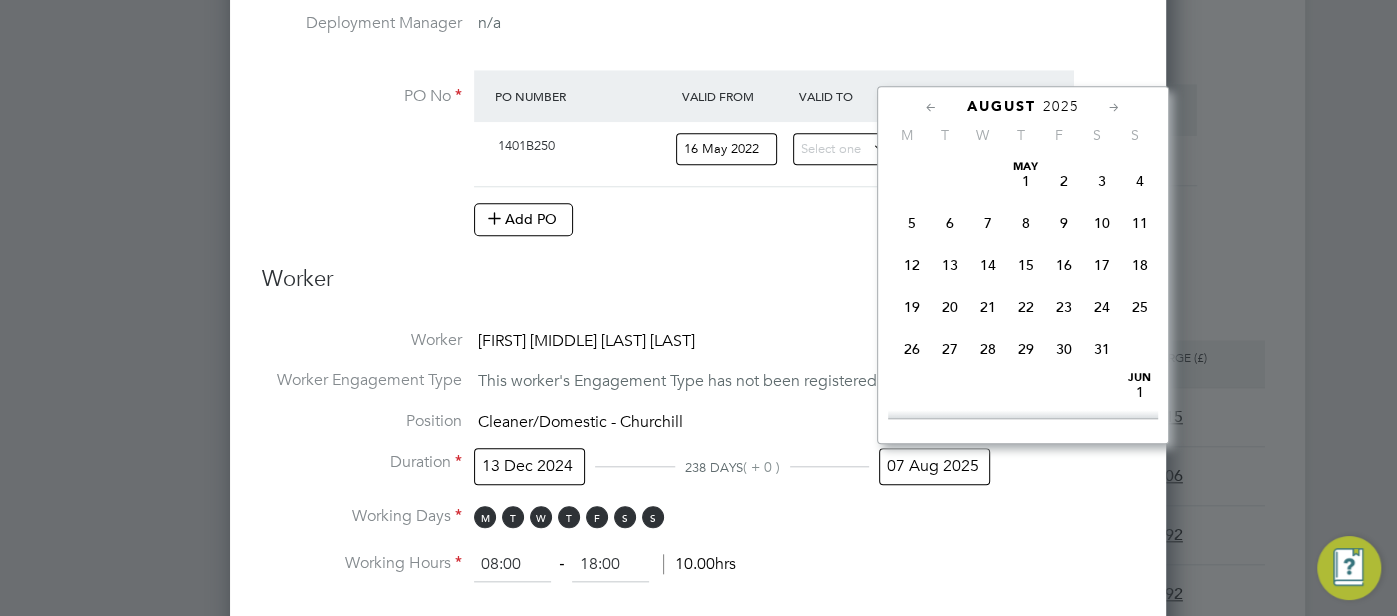 click on "07 Aug 2025" at bounding box center [934, 466] 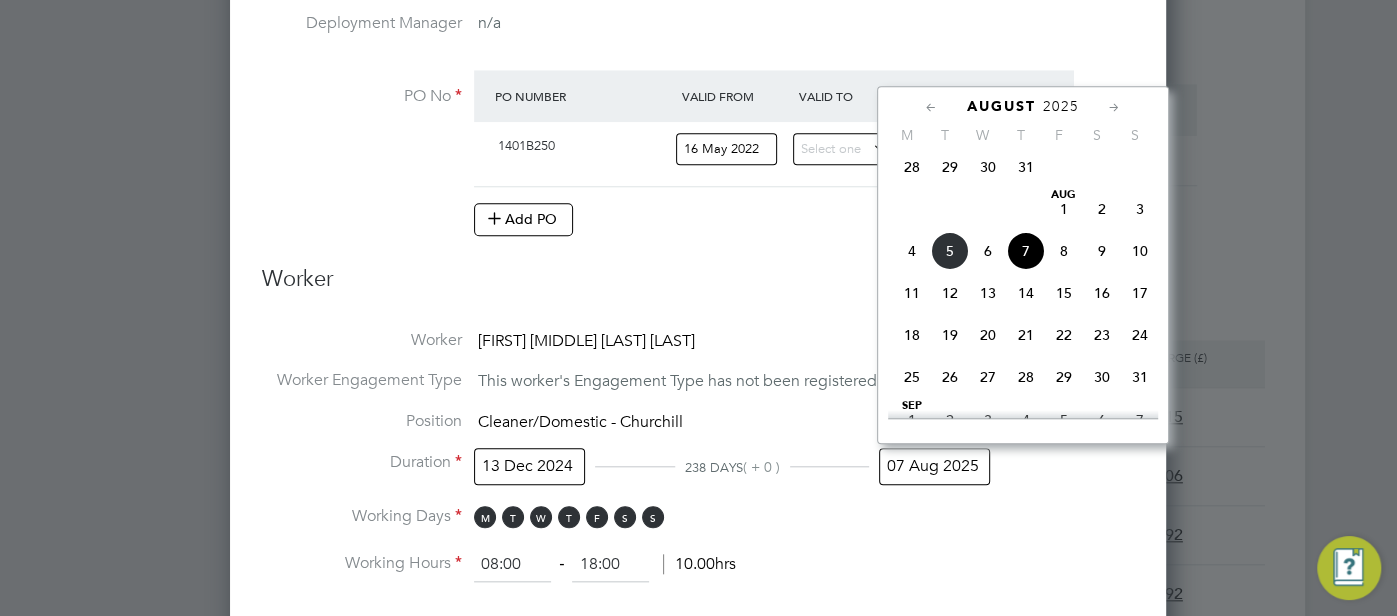 click on "10" 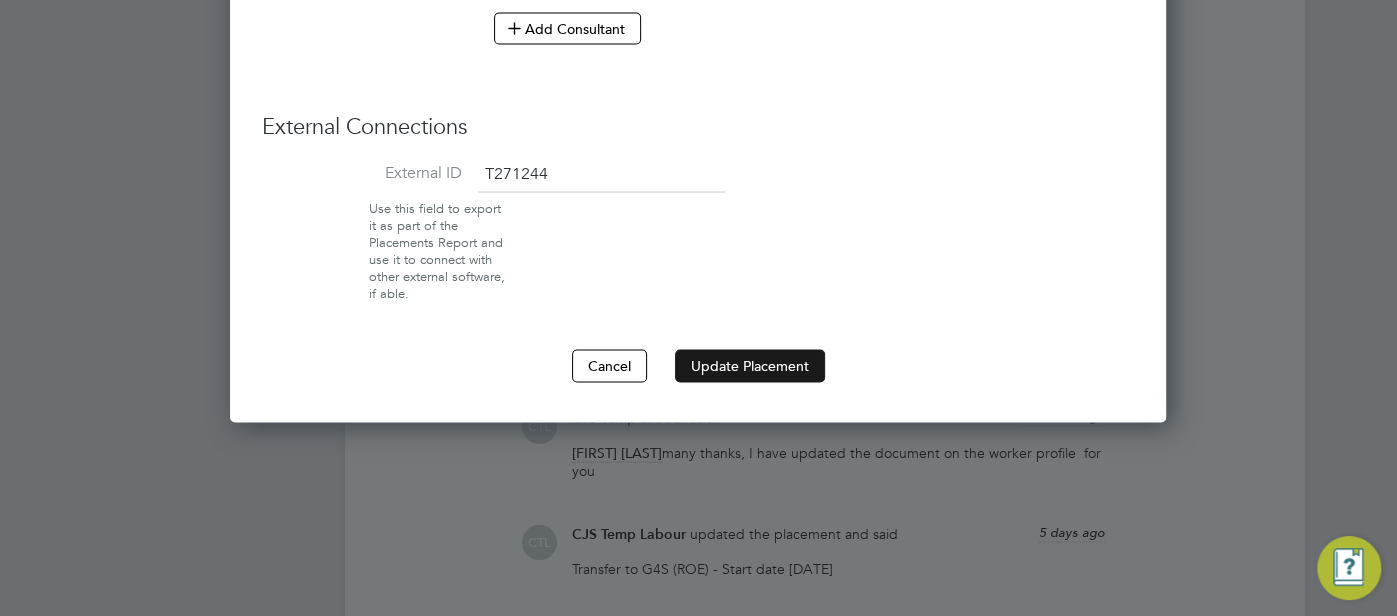 click on "Update Placement" at bounding box center [750, 365] 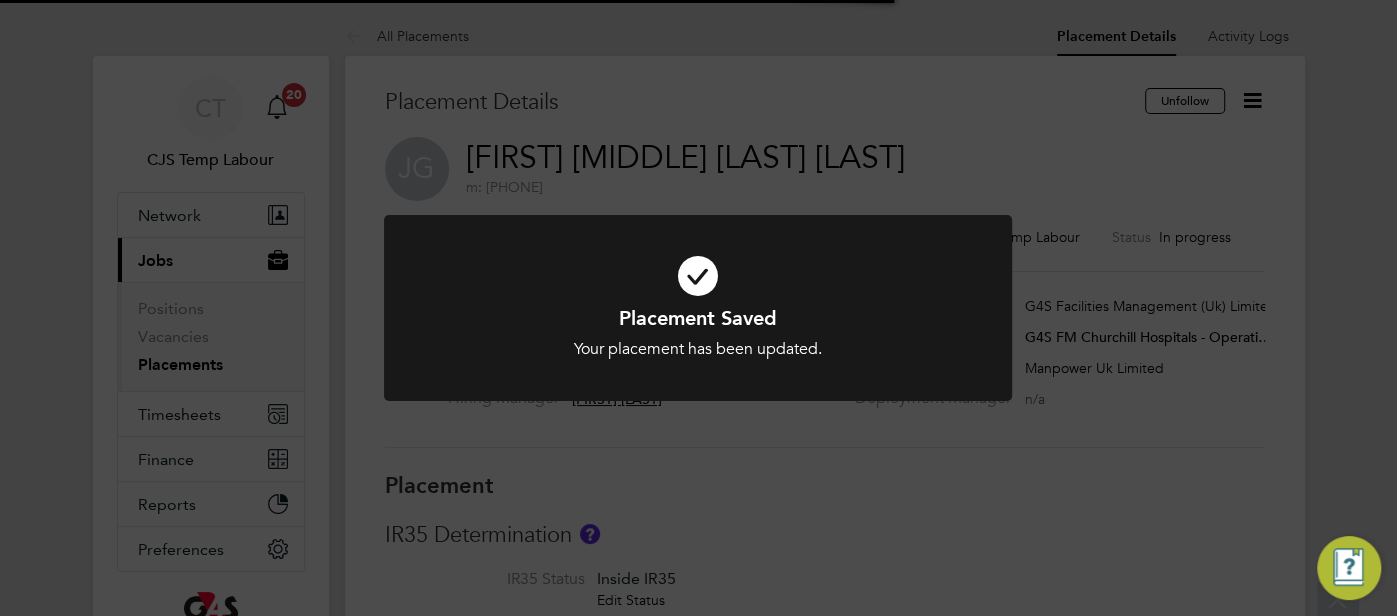 click at bounding box center [698, 276] 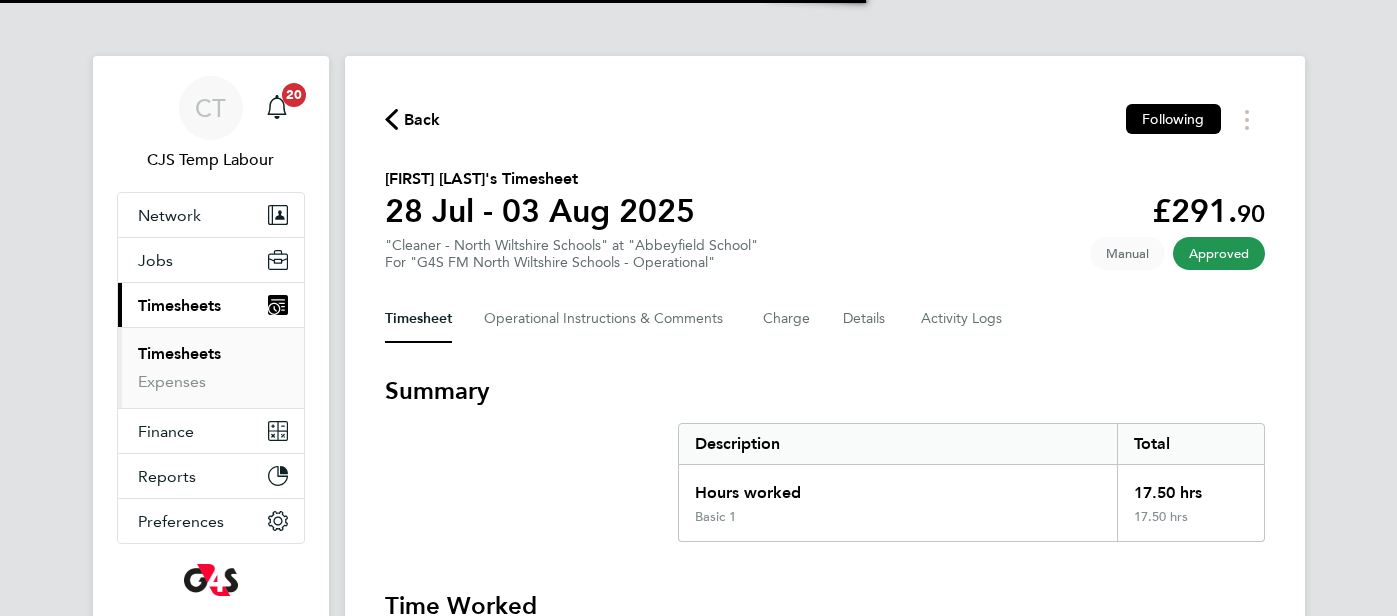 scroll, scrollTop: 0, scrollLeft: 0, axis: both 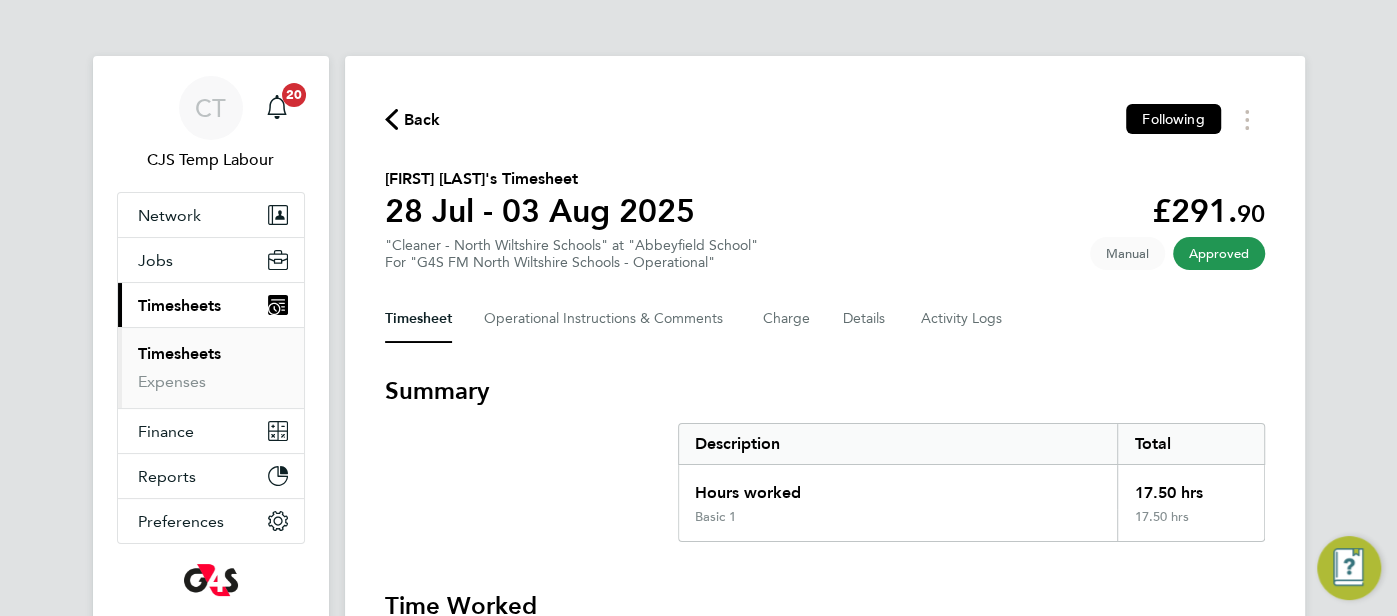 click on "Back" 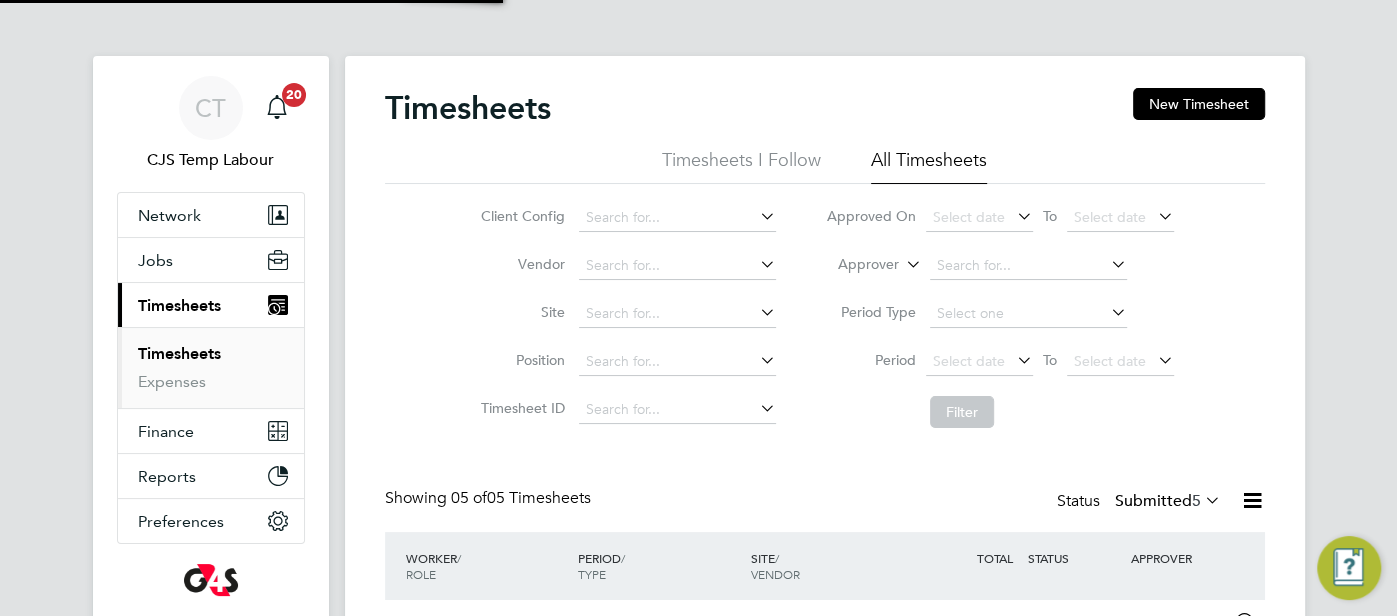 scroll, scrollTop: 10, scrollLeft: 10, axis: both 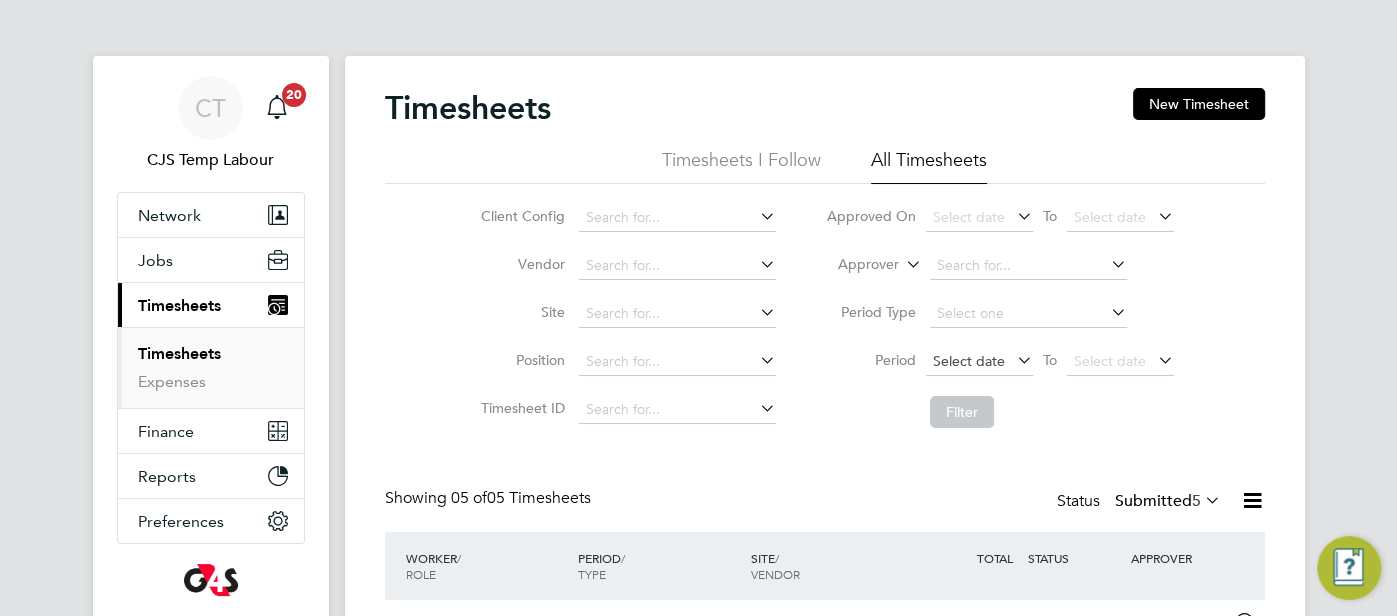 click on "Select date" 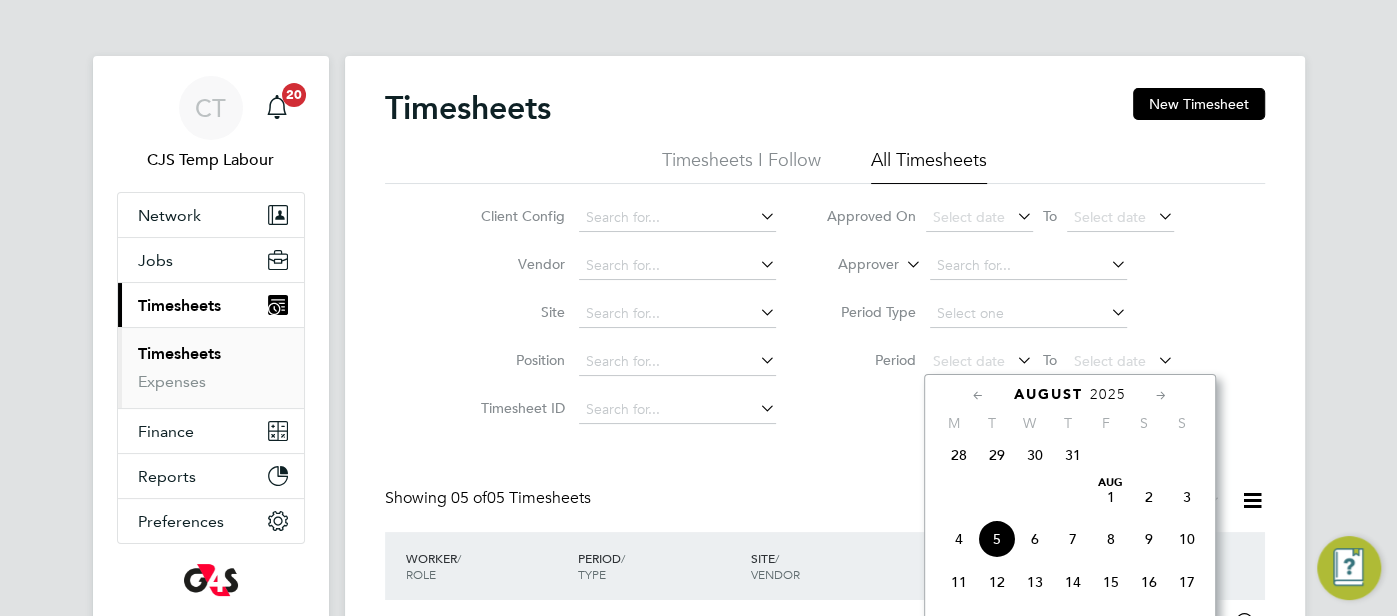 click on "28" 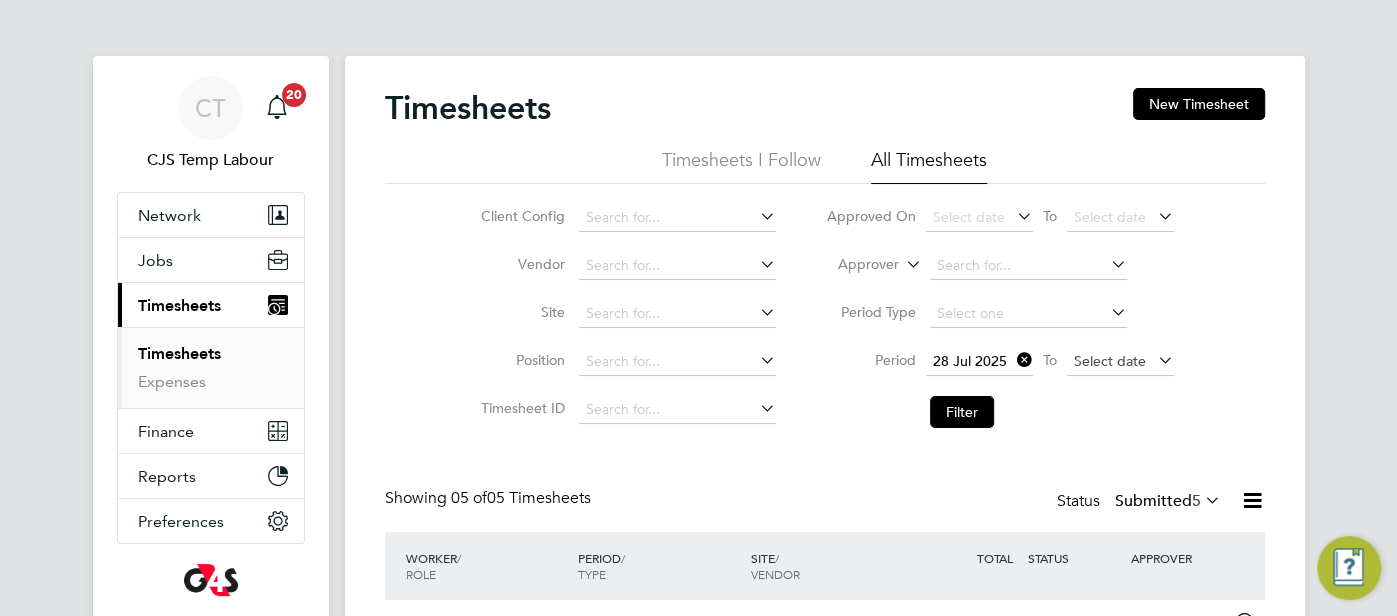 click on "Select date" 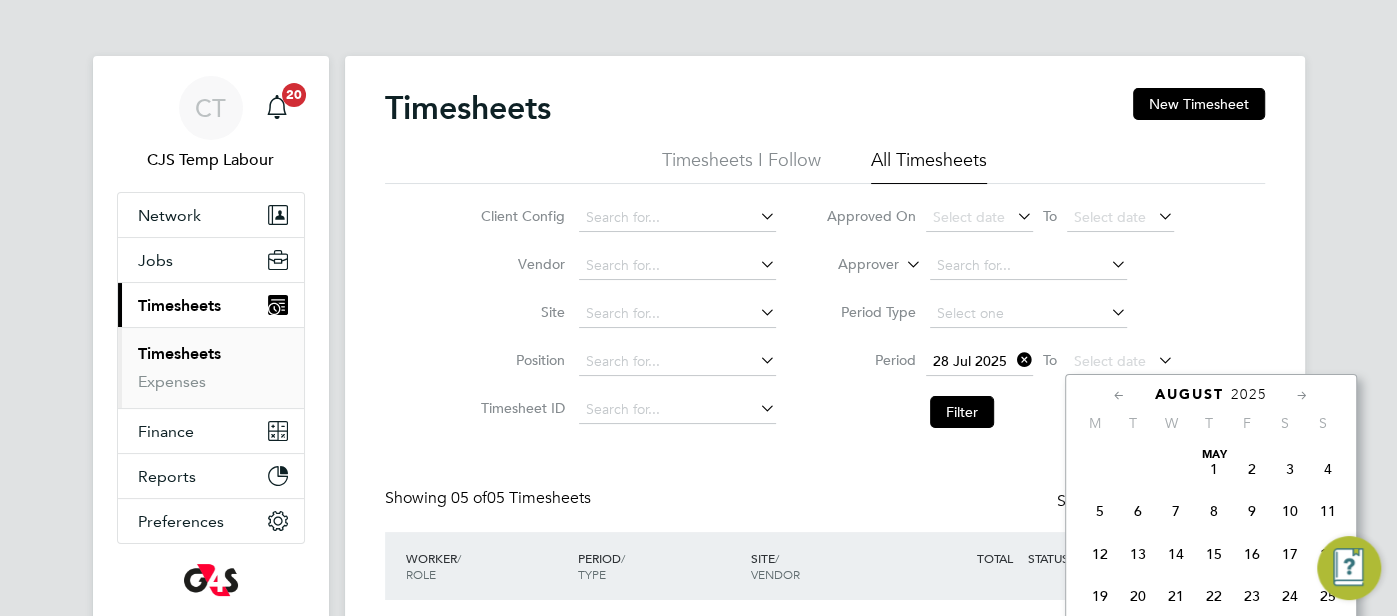 scroll, scrollTop: 647, scrollLeft: 0, axis: vertical 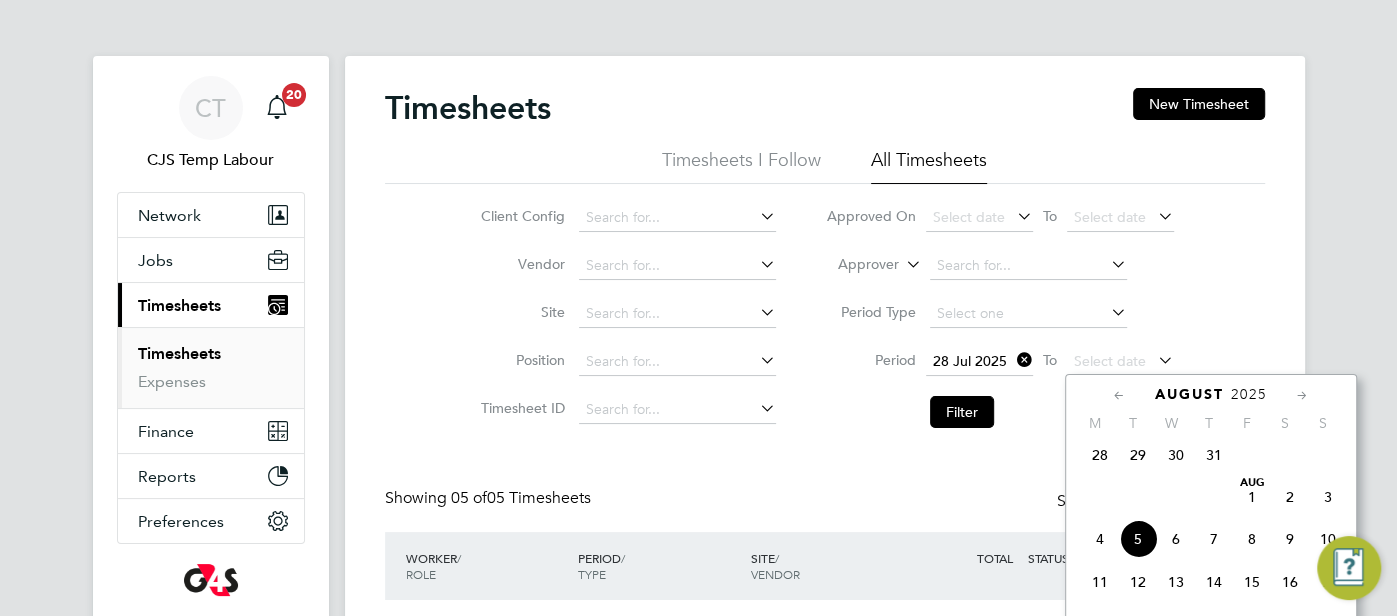 click on "3" 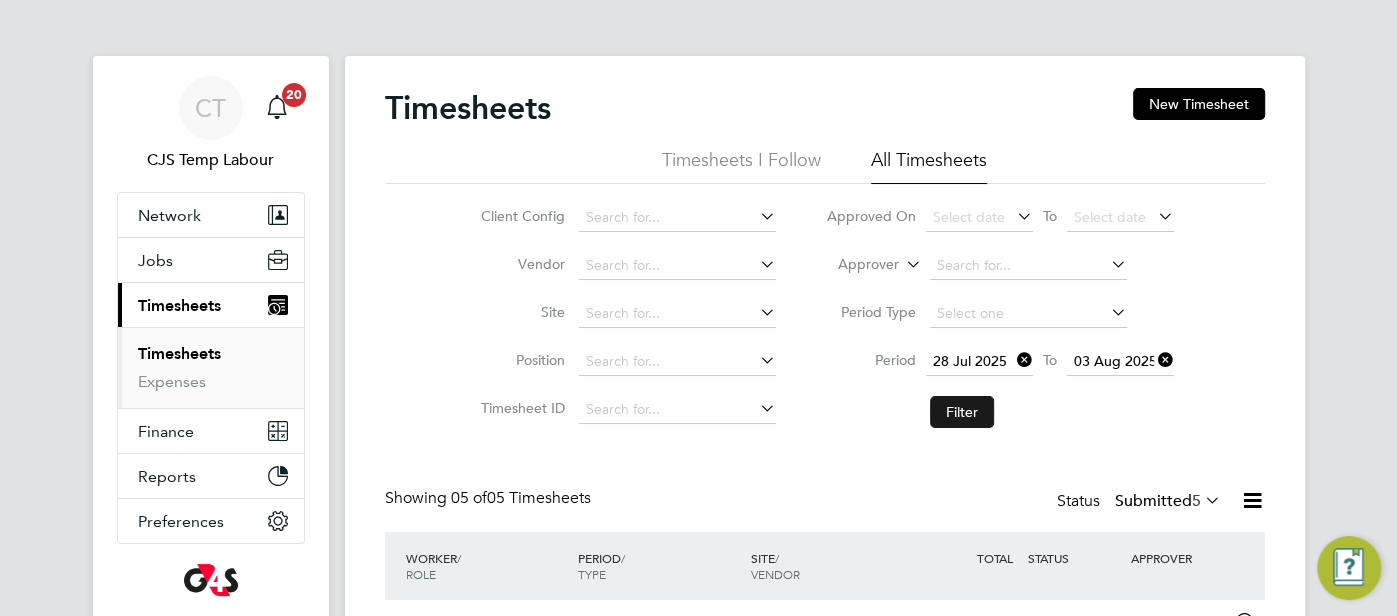 click on "Filter" 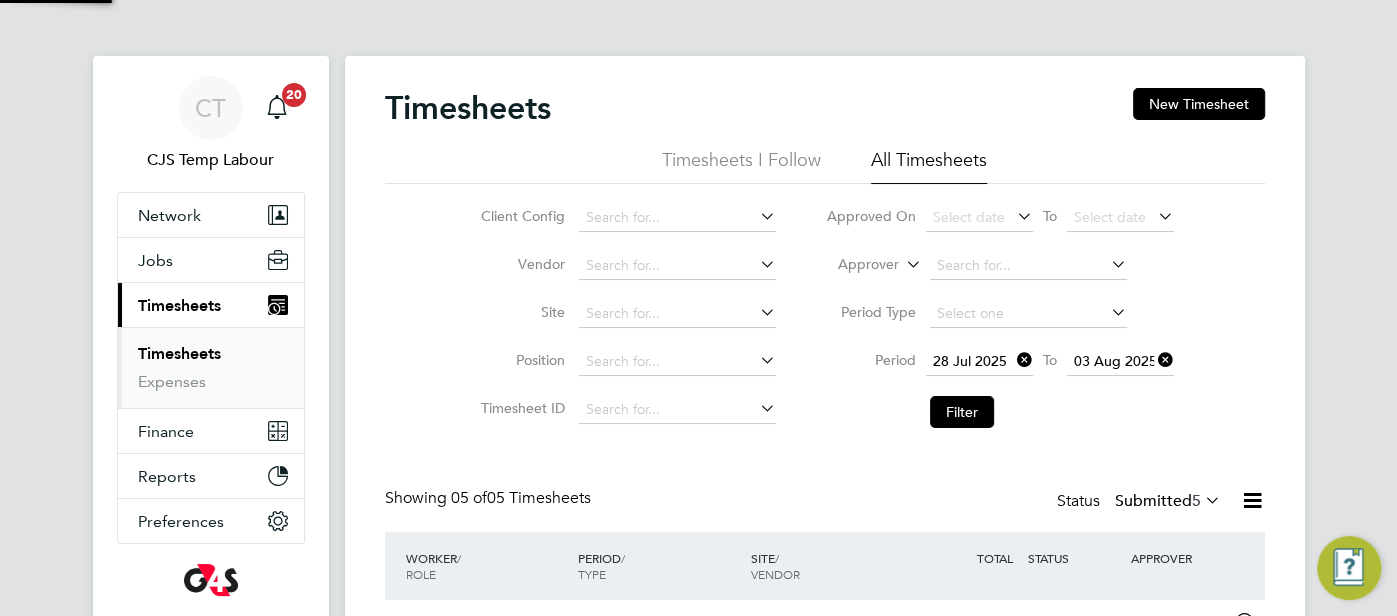 scroll, scrollTop: 10, scrollLeft: 10, axis: both 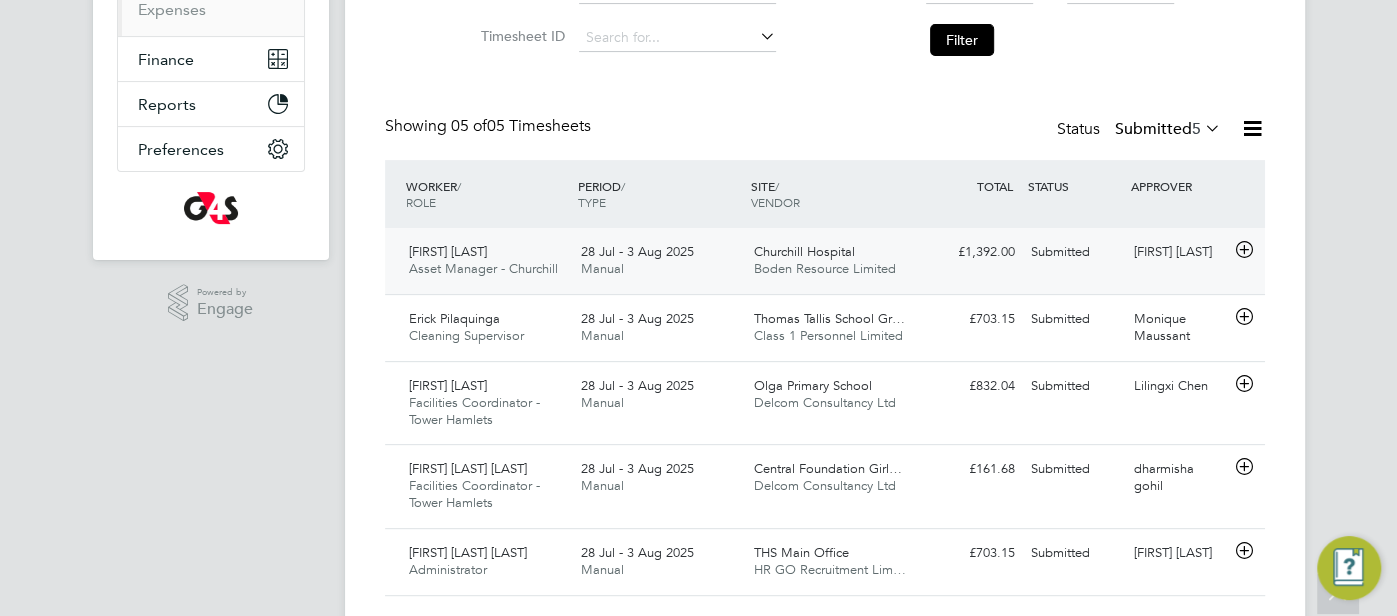 click on "Submitted" 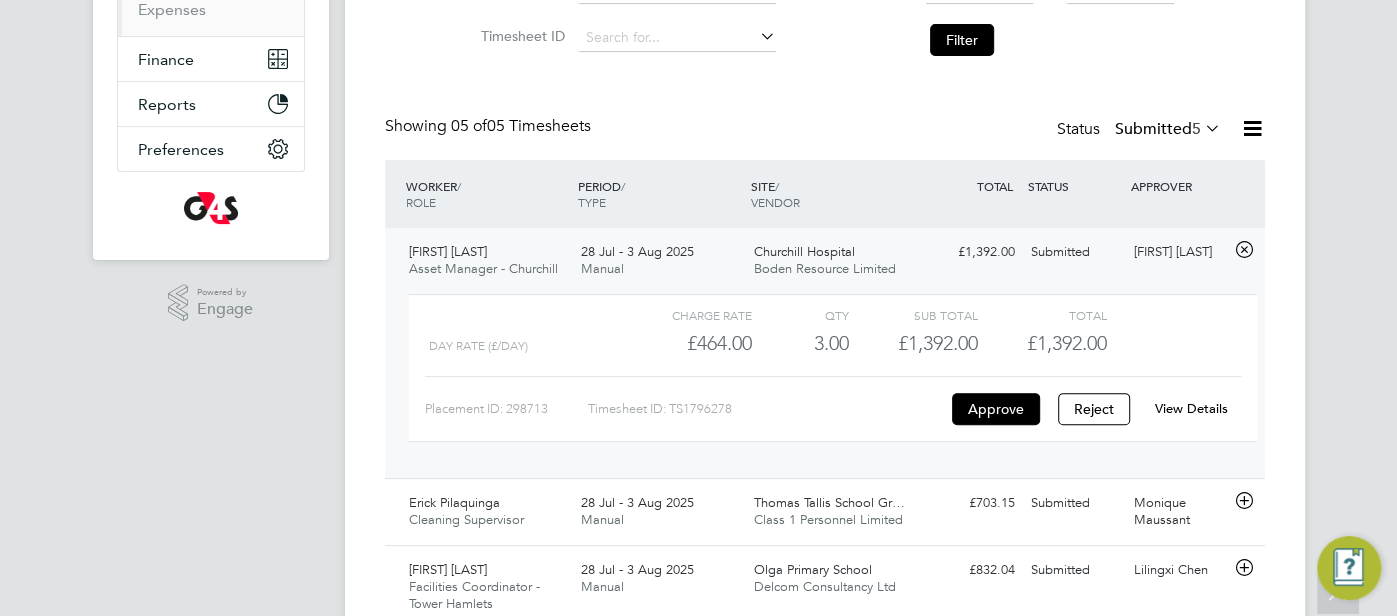 click on "View Details" 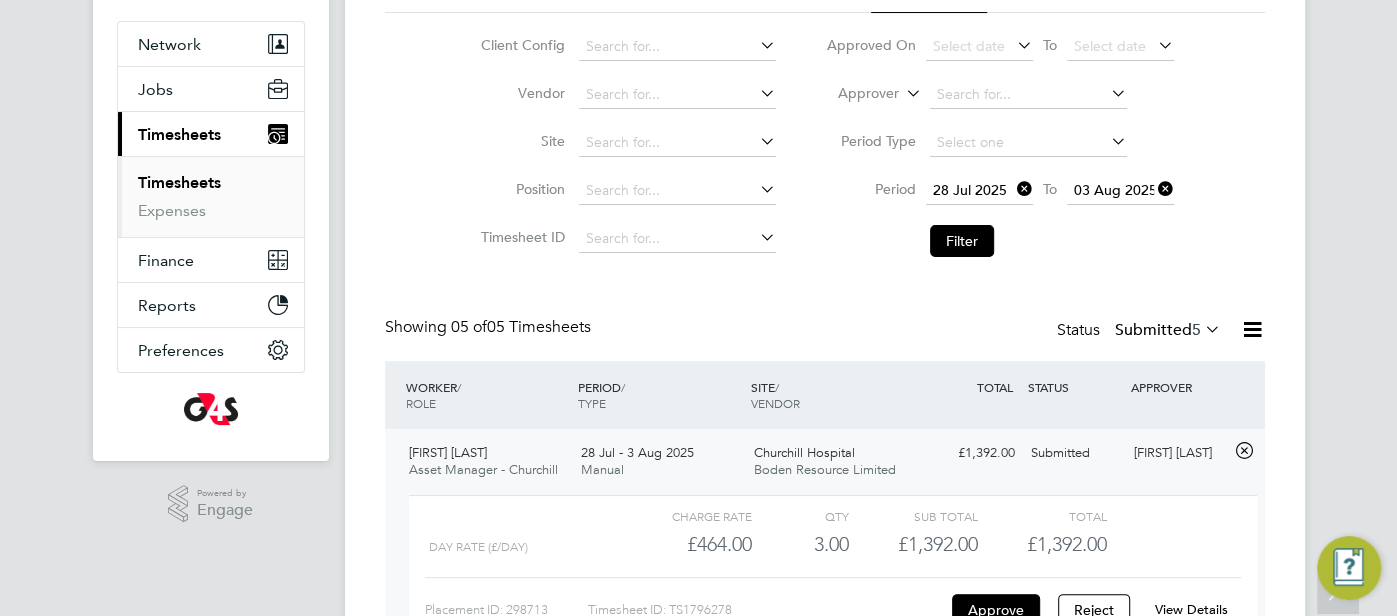 scroll, scrollTop: 0, scrollLeft: 0, axis: both 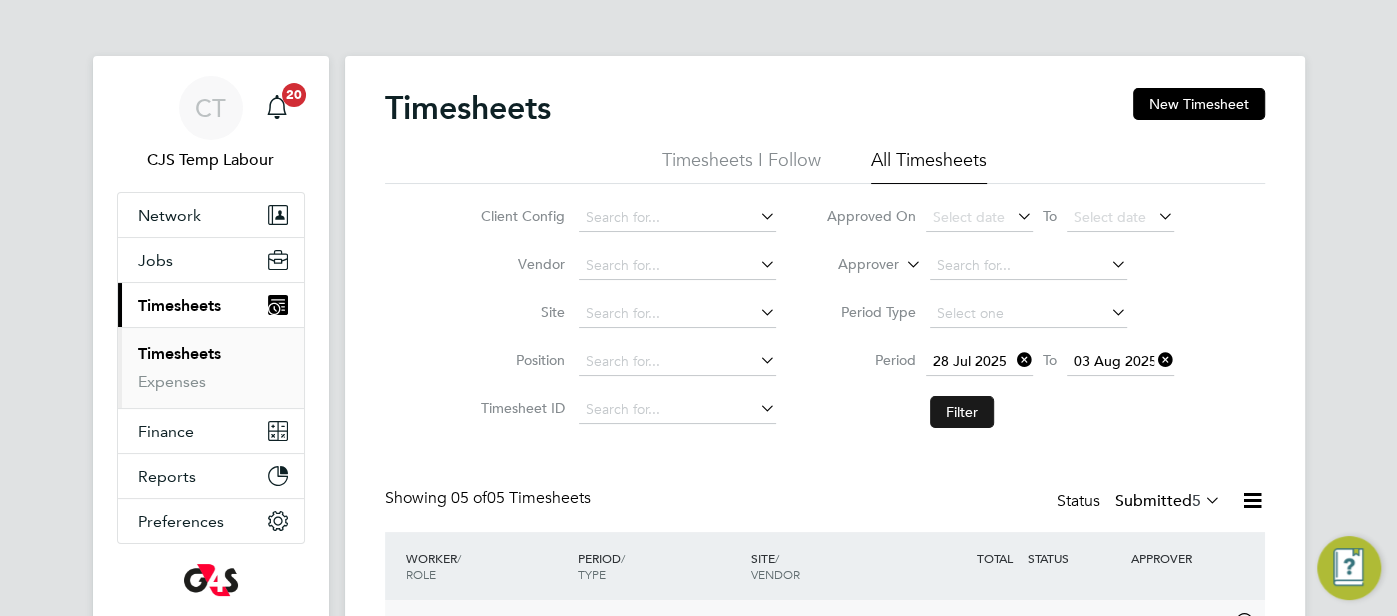 click on "Filter" 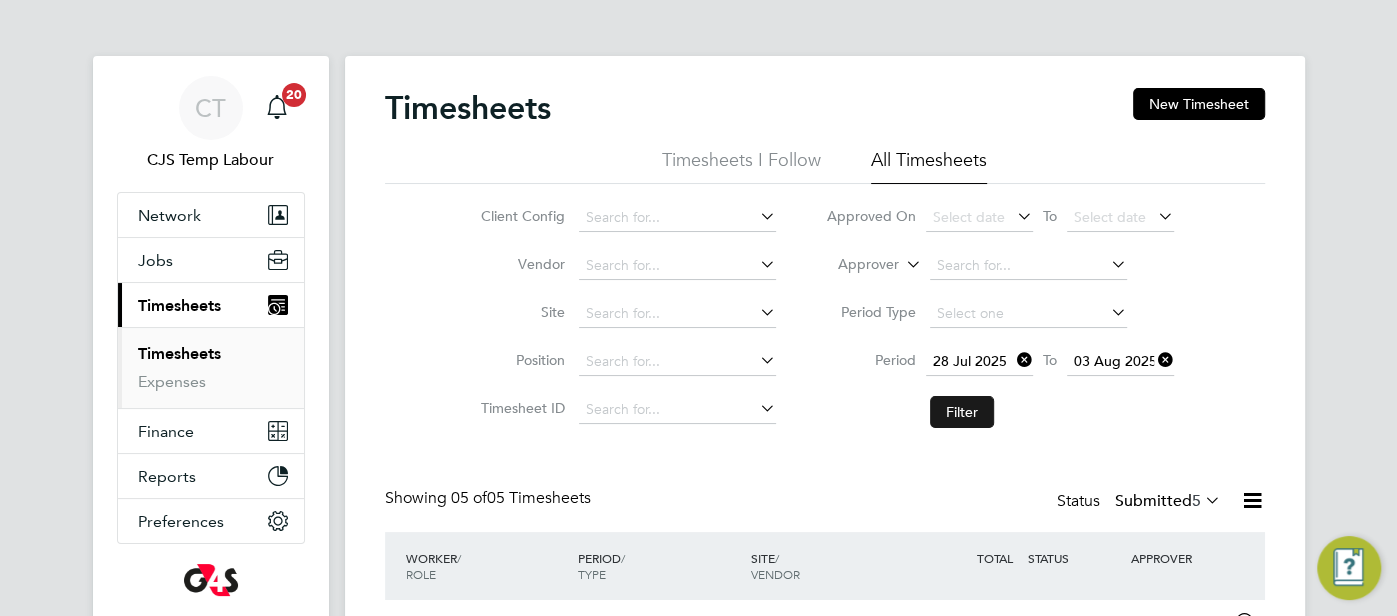 scroll, scrollTop: 10, scrollLeft: 10, axis: both 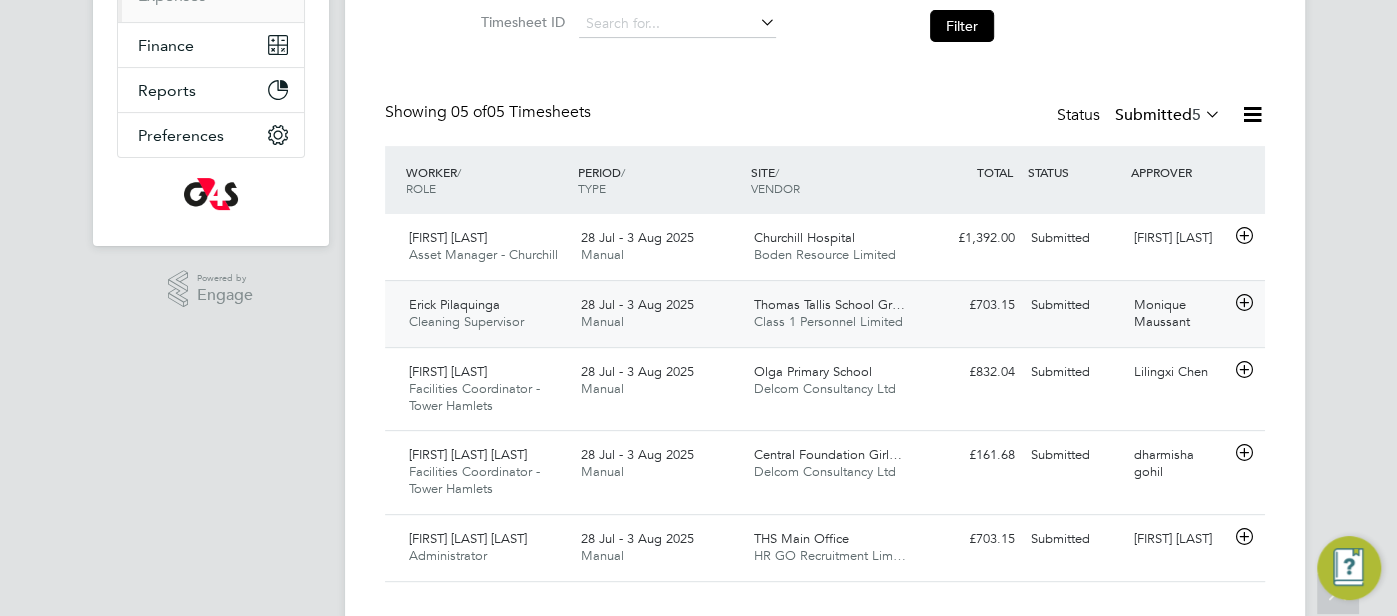 click on "Submitted" 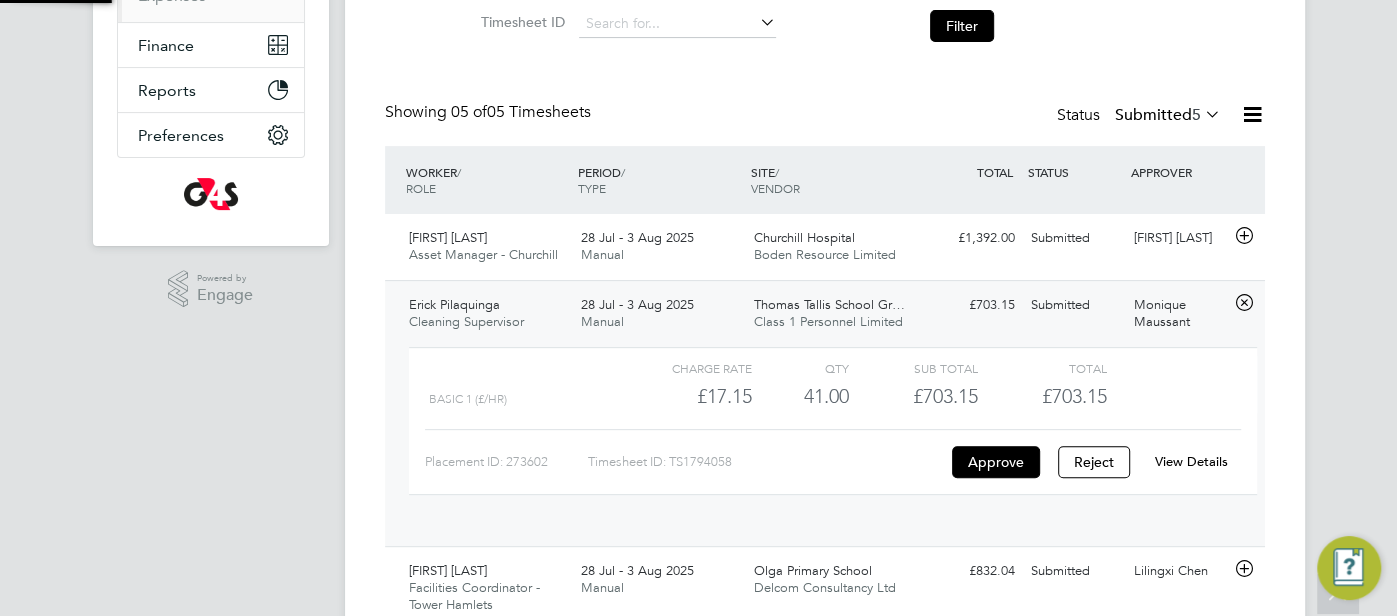 scroll, scrollTop: 10, scrollLeft: 10, axis: both 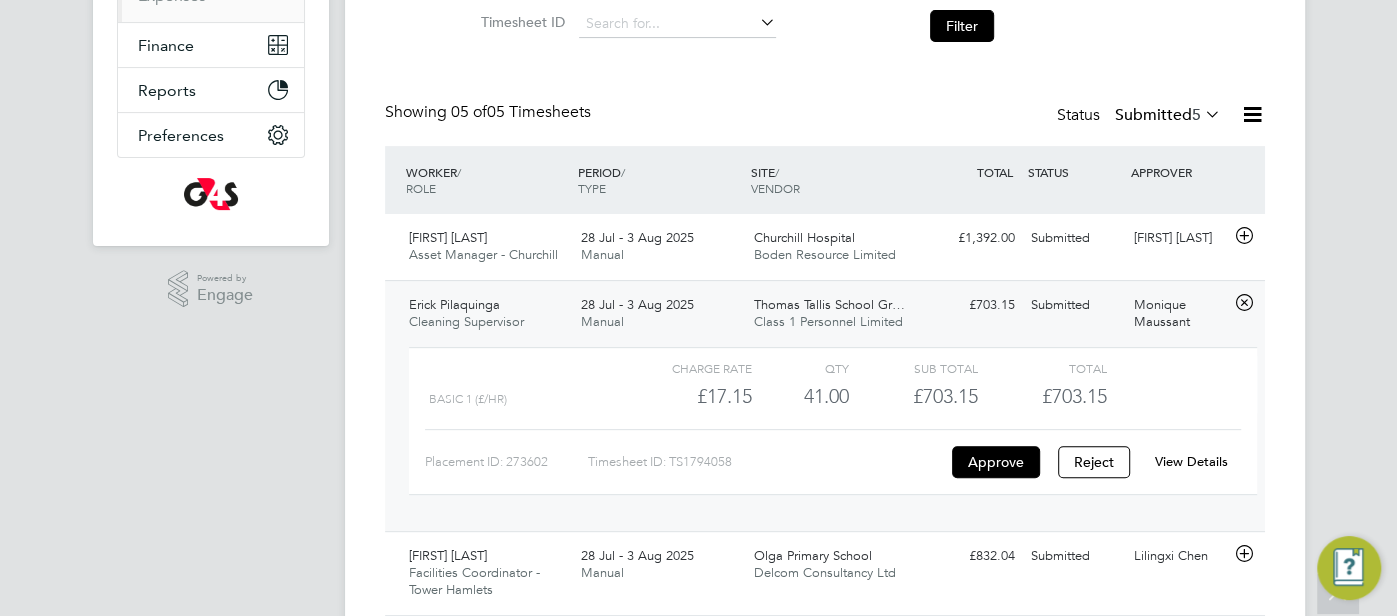click on "View Details" 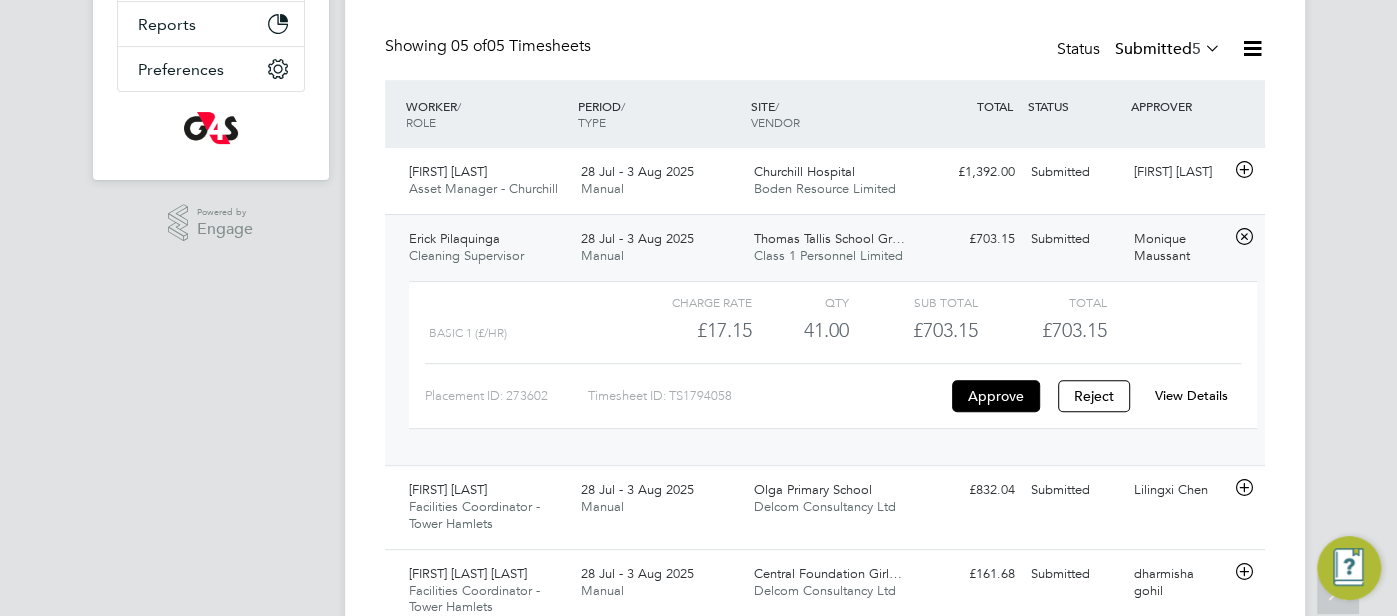 scroll, scrollTop: 452, scrollLeft: 0, axis: vertical 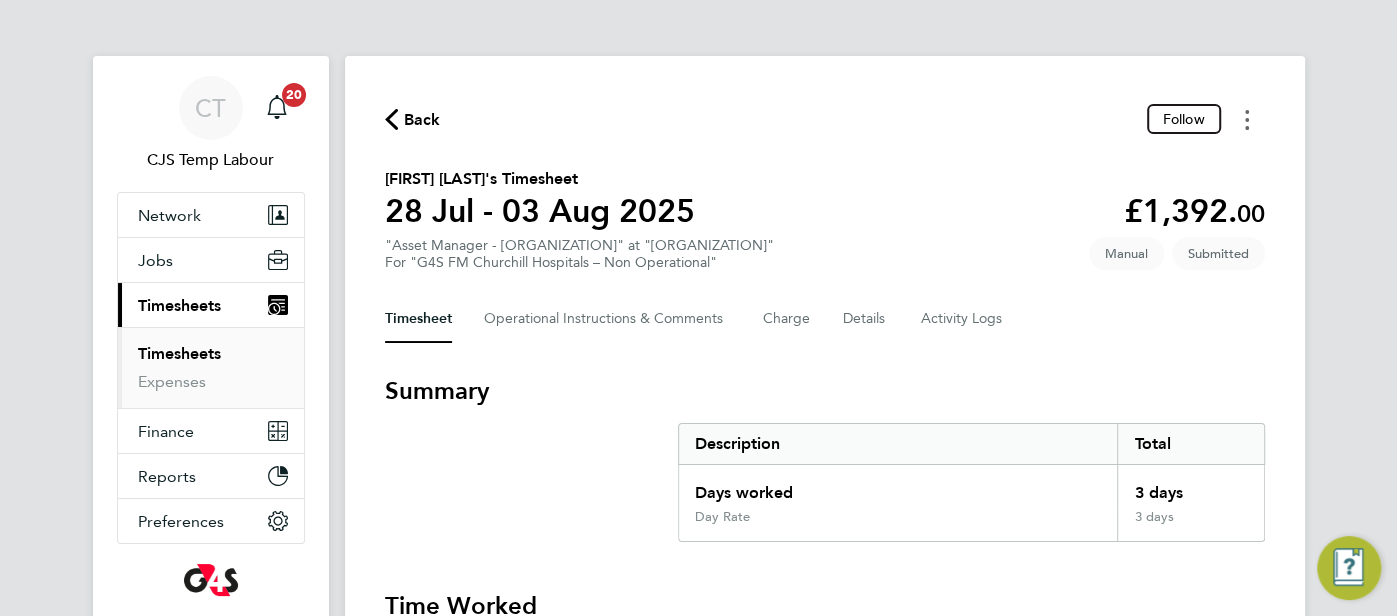 click 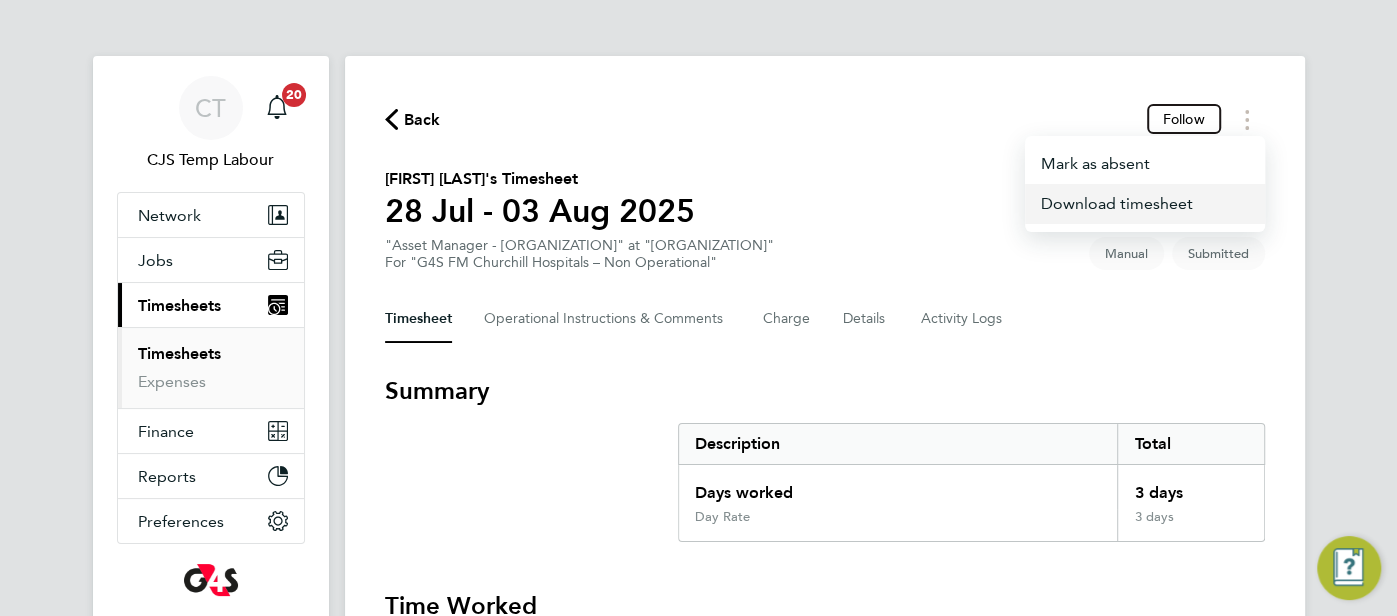 click on "Download timesheet" 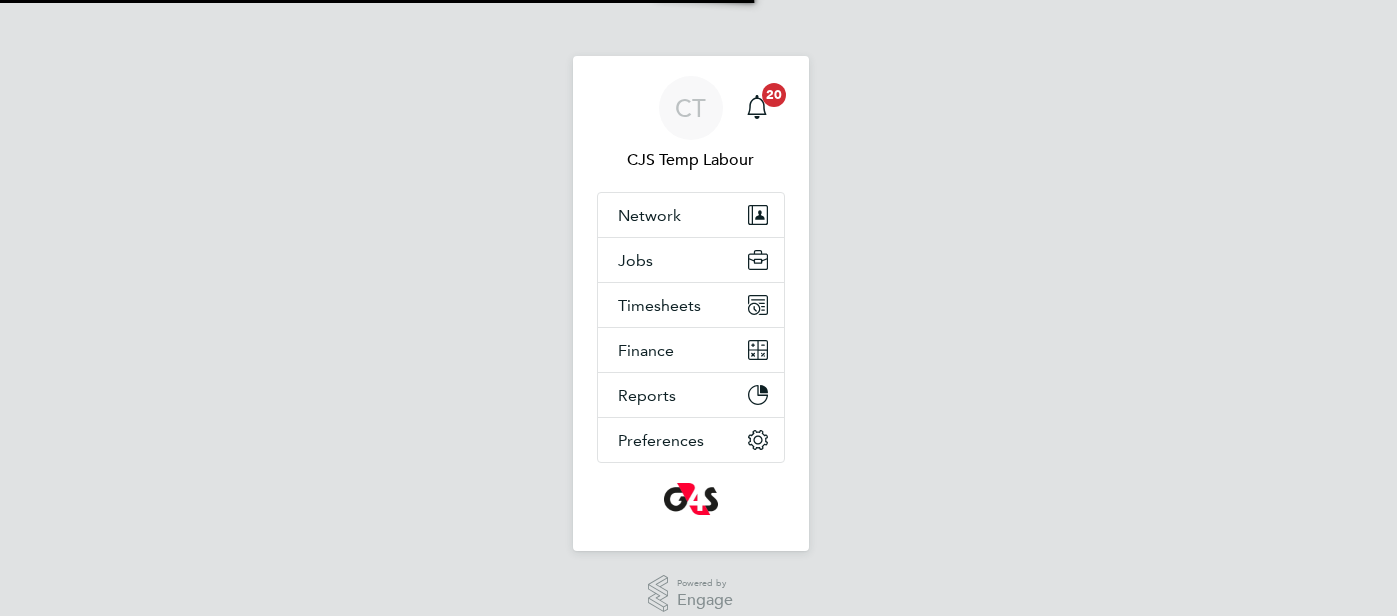 scroll, scrollTop: 0, scrollLeft: 0, axis: both 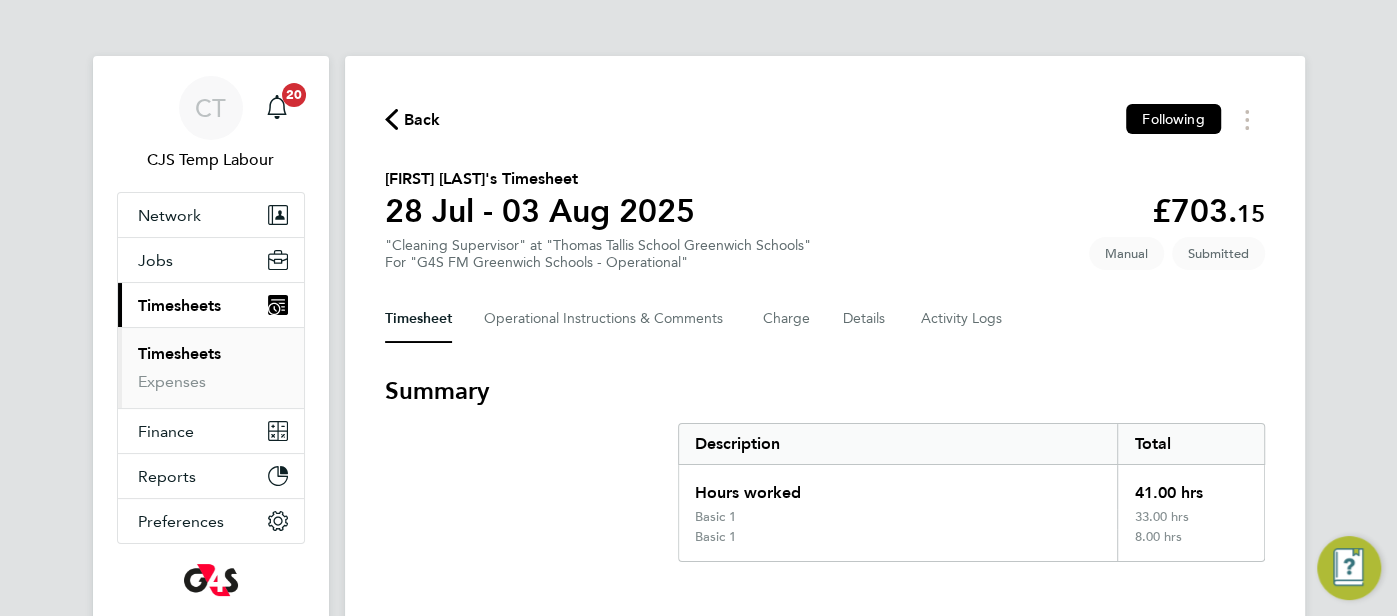 click on "Erick Pilaquinga's Timesheet" 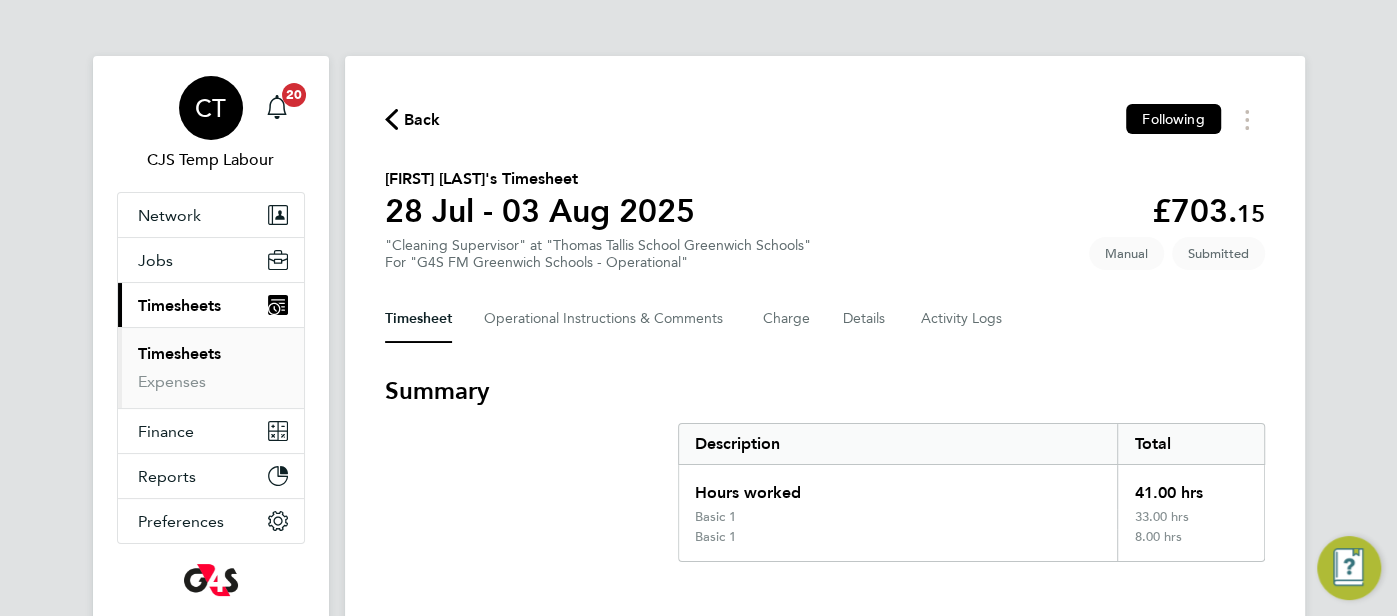 click on "CT" at bounding box center (210, 108) 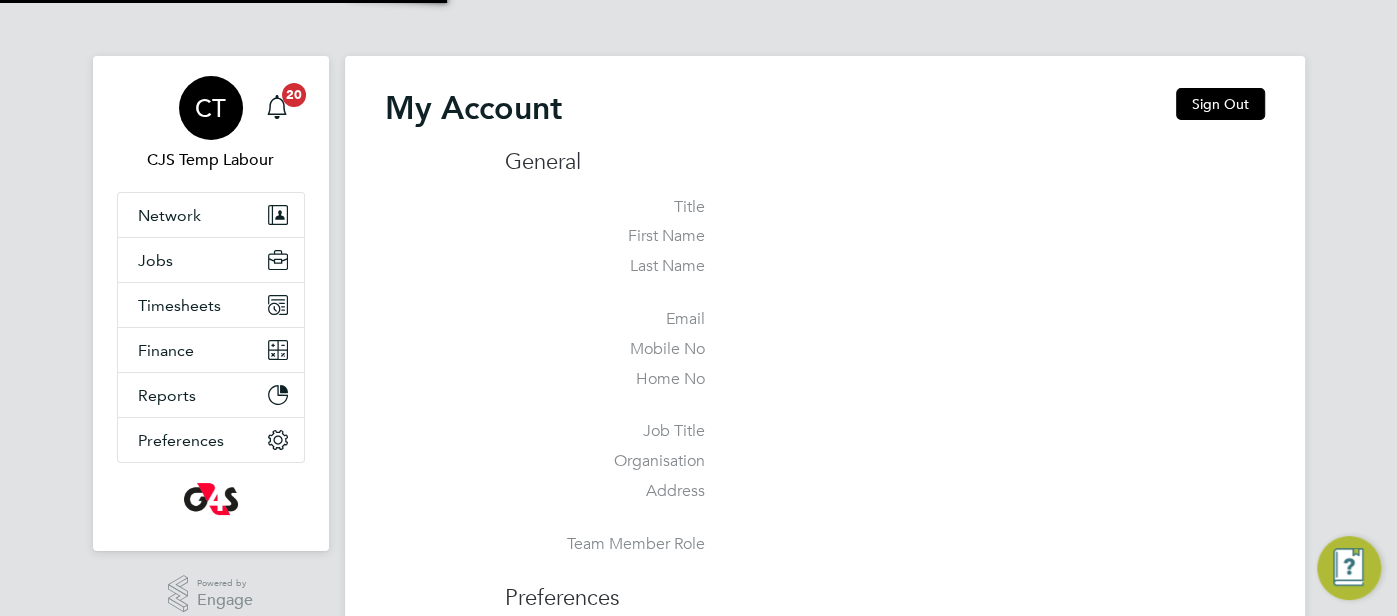 type on "[EMAIL]" 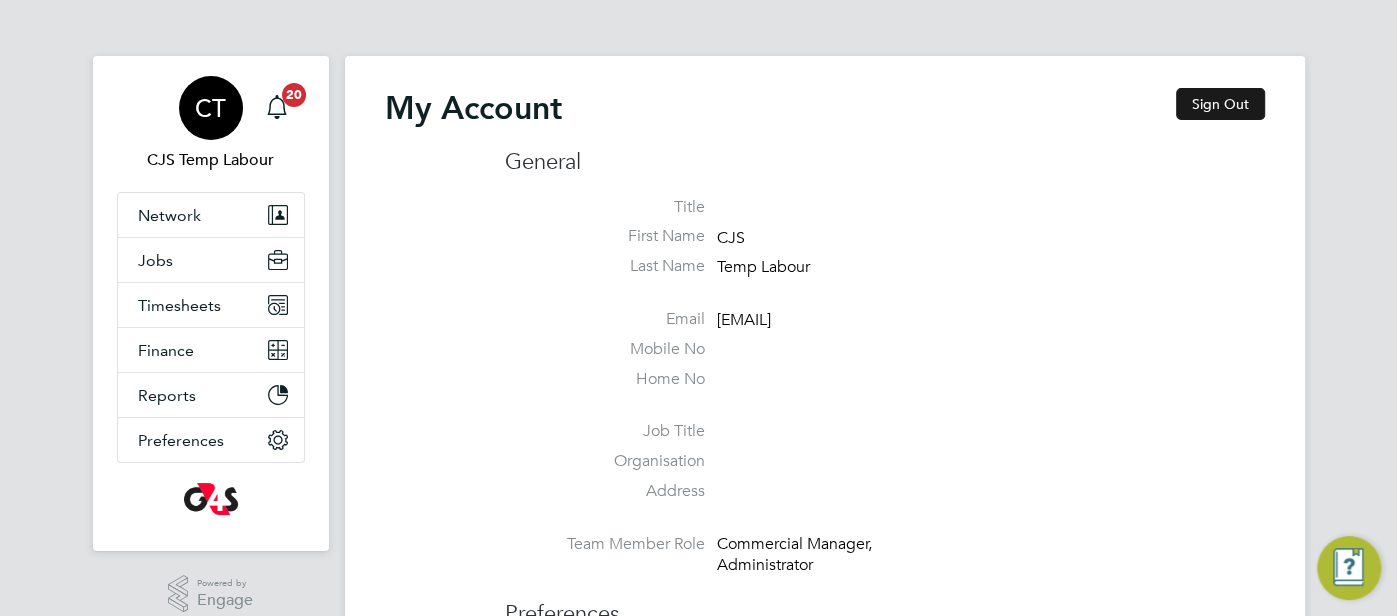 click on "Sign Out" at bounding box center [1220, 104] 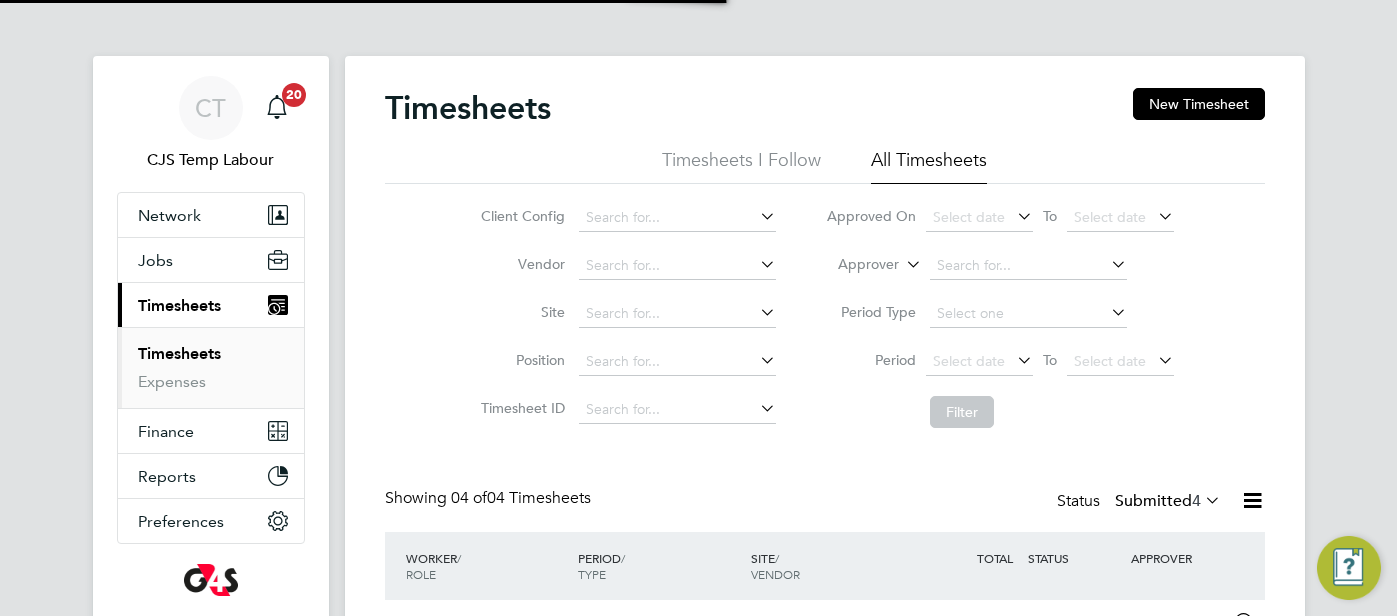 scroll, scrollTop: 0, scrollLeft: 0, axis: both 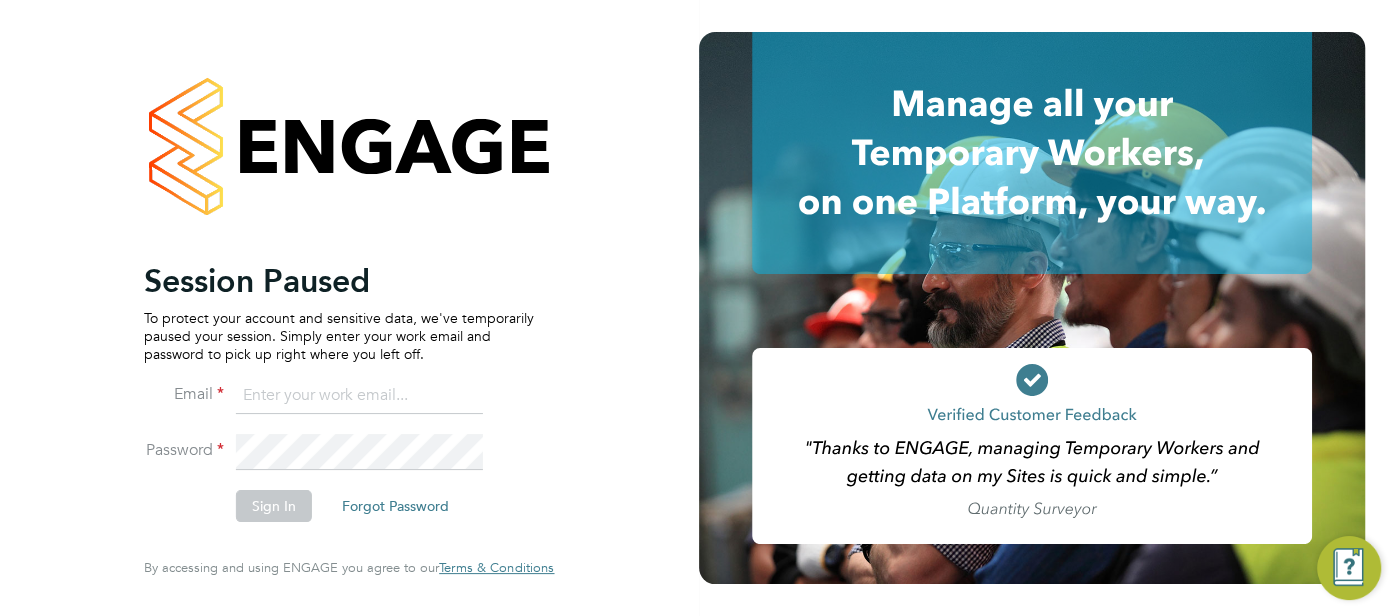 type on "[EMAIL]" 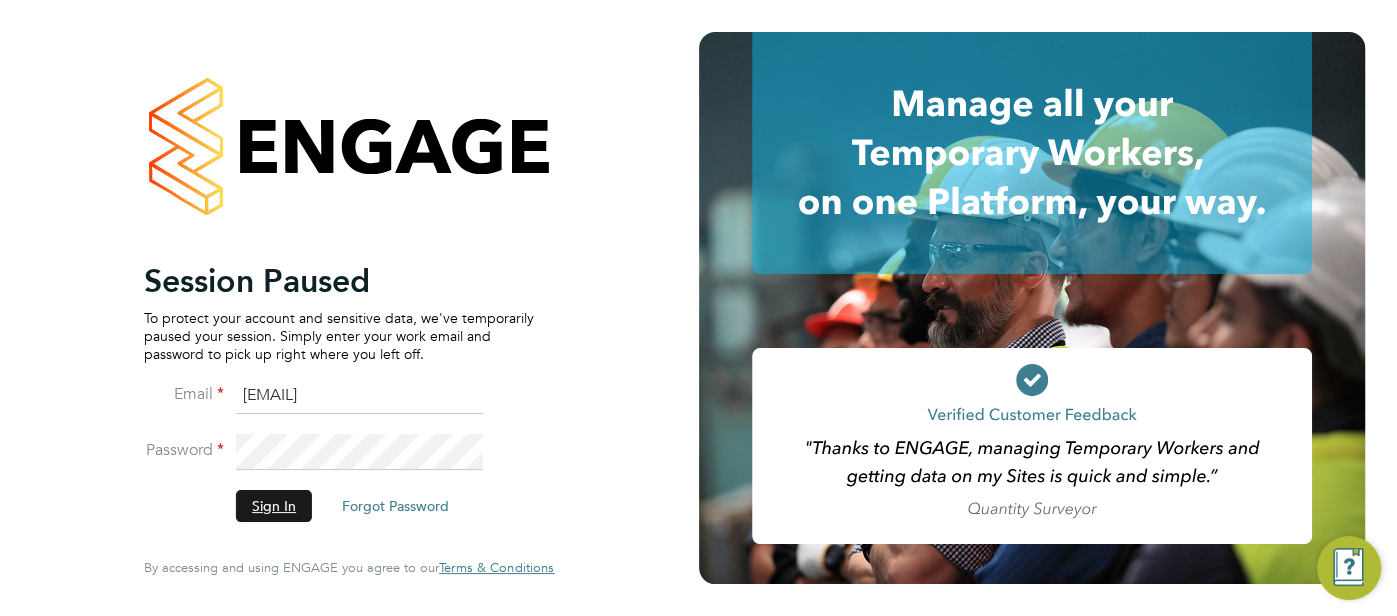 click on "Sign In" 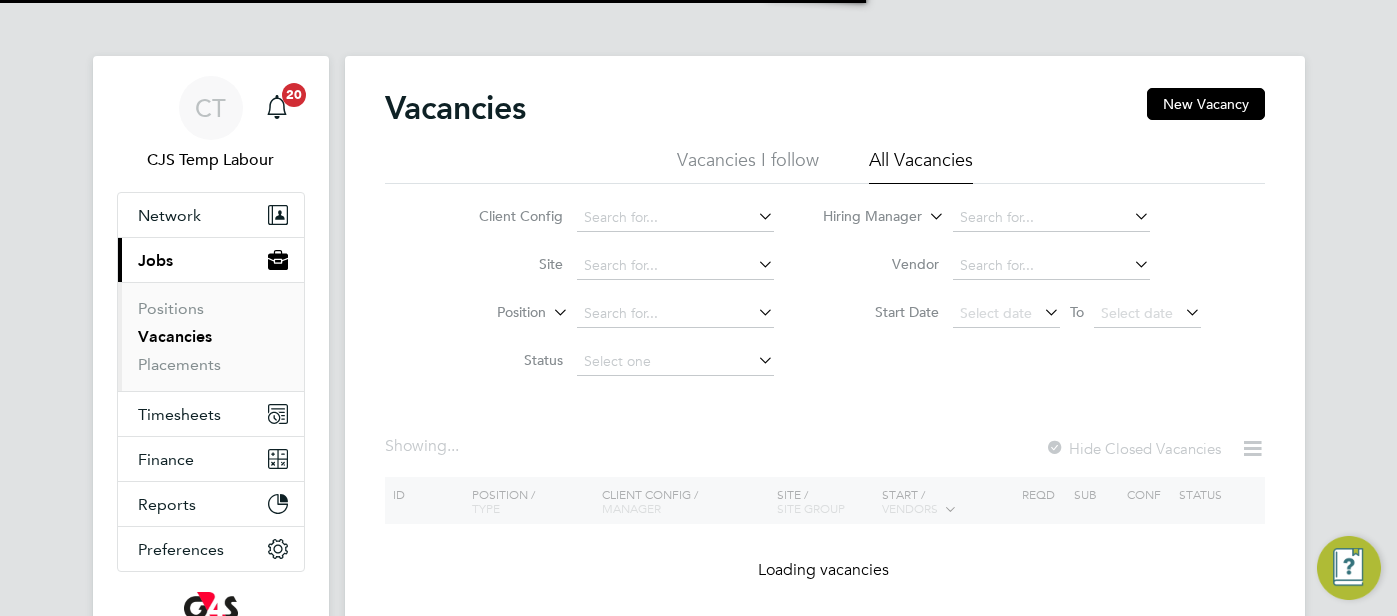 scroll, scrollTop: 0, scrollLeft: 0, axis: both 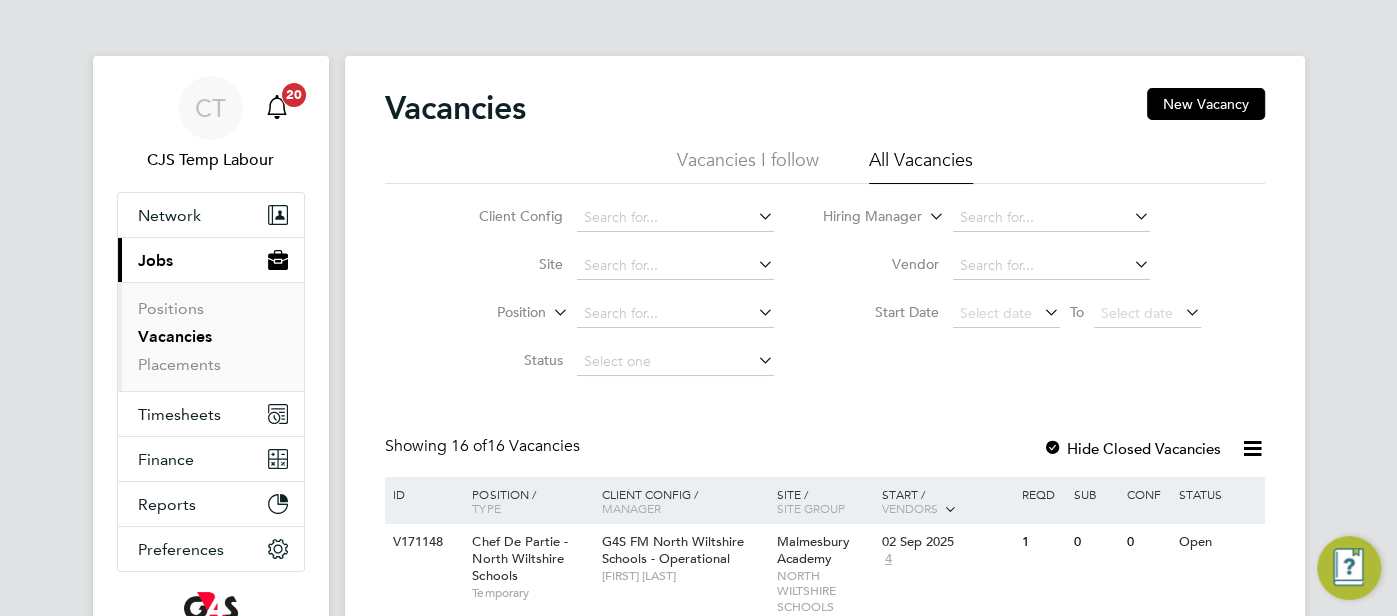 drag, startPoint x: 209, startPoint y: 108, endPoint x: 276, endPoint y: 111, distance: 67.06713 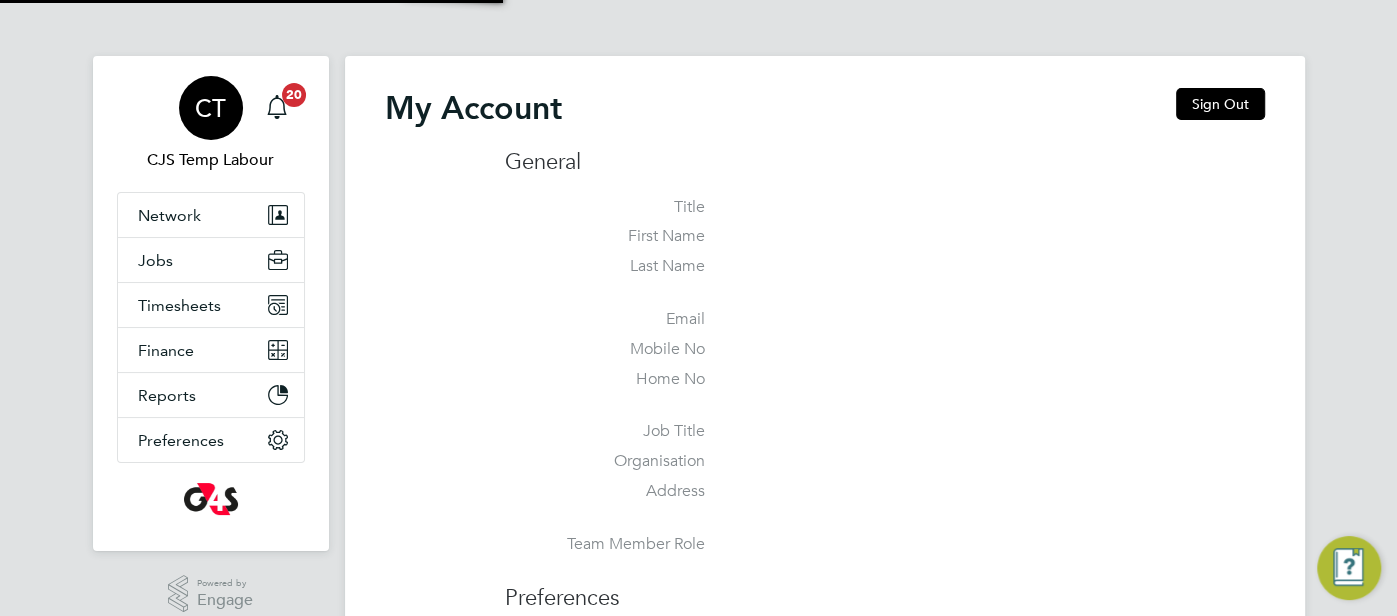 type on "cjs.templabour@uk.g4s.com" 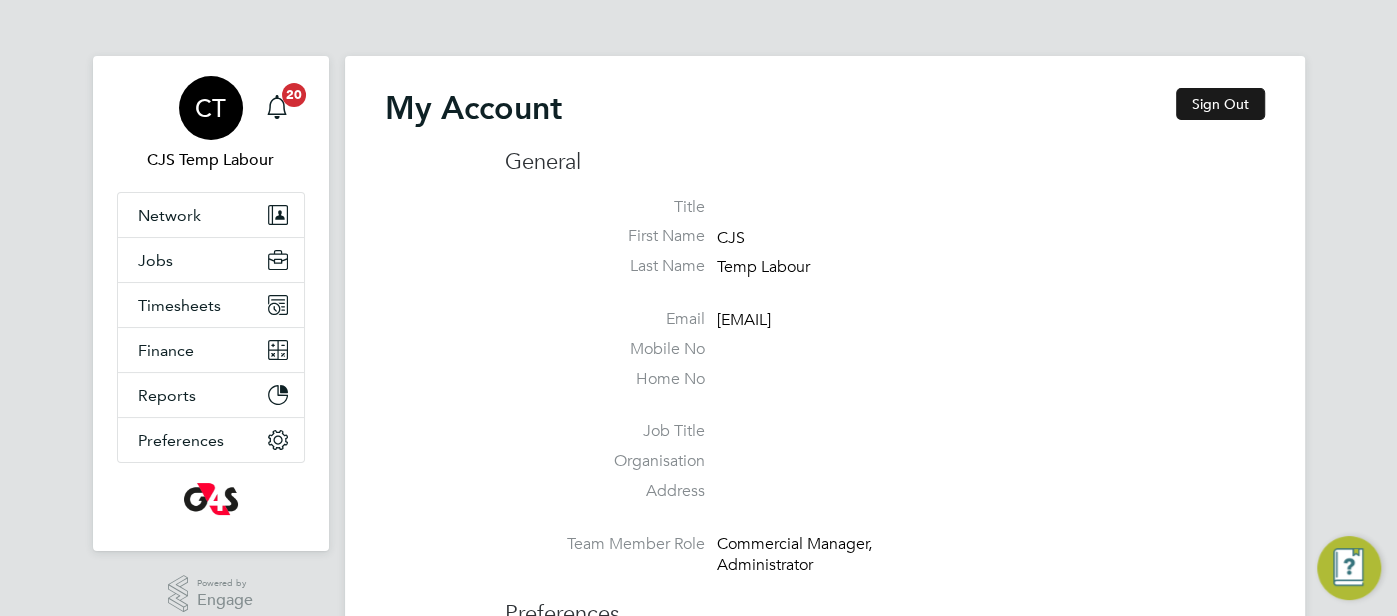 click on "Sign Out" at bounding box center [1220, 104] 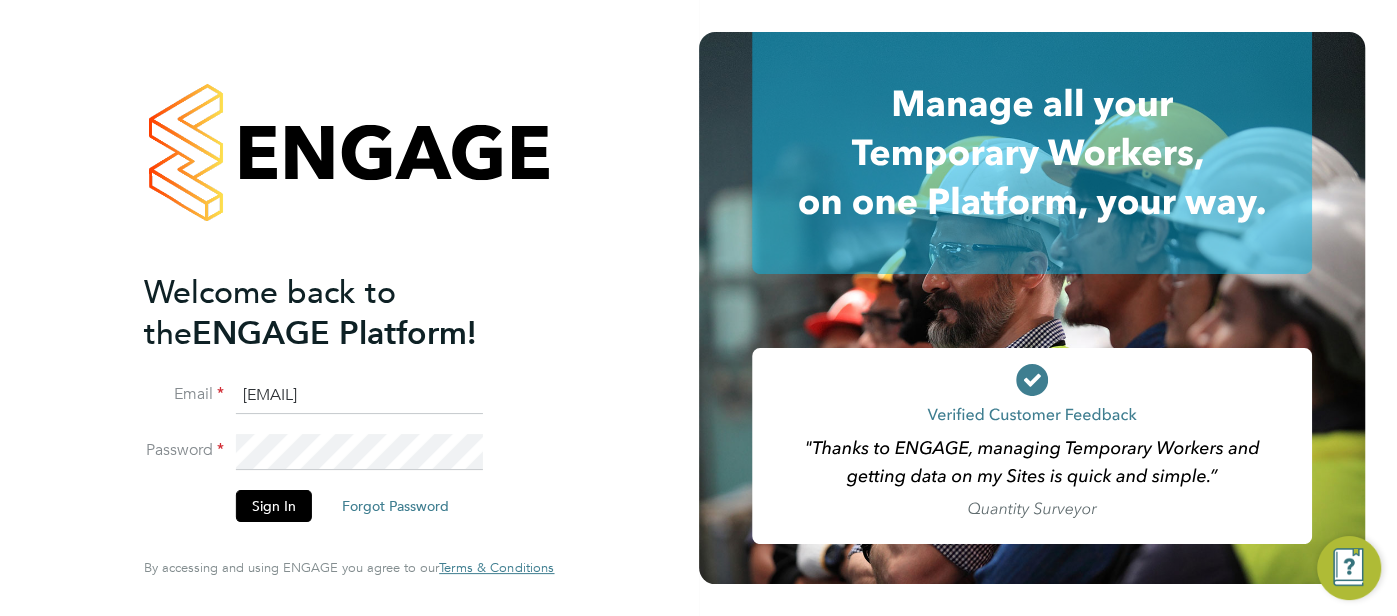 drag, startPoint x: 455, startPoint y: 398, endPoint x: 203, endPoint y: 402, distance: 252.03174 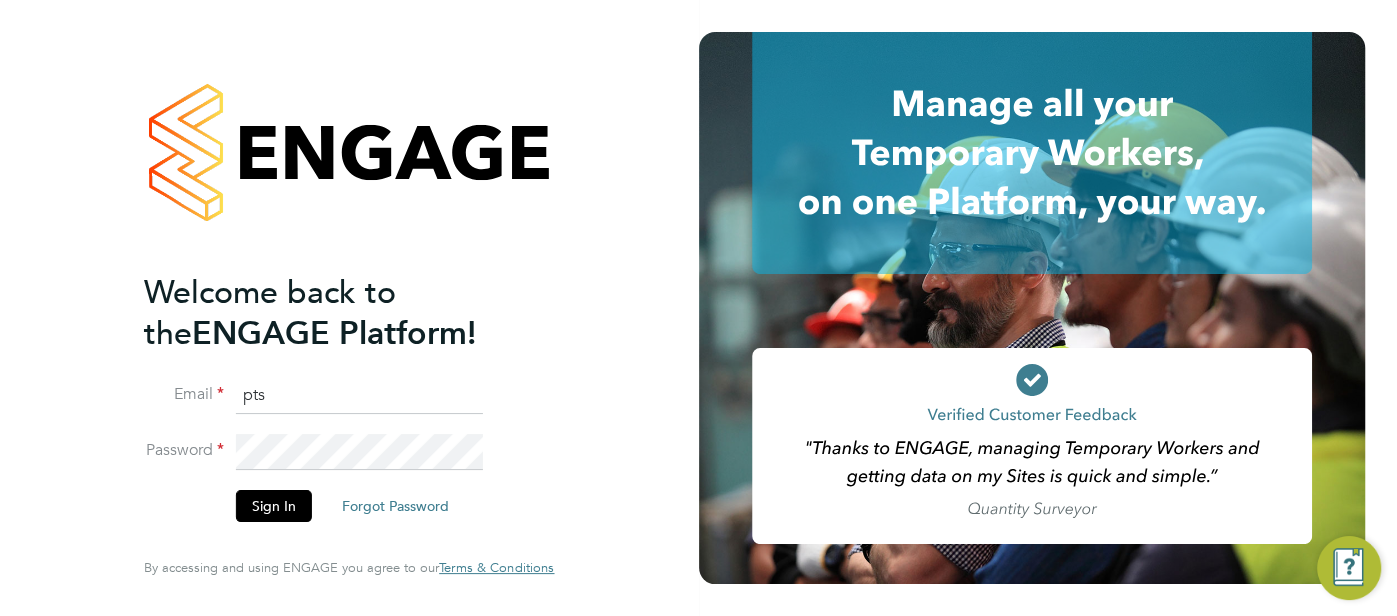 type on "pts.templabour@uk.g4s.com" 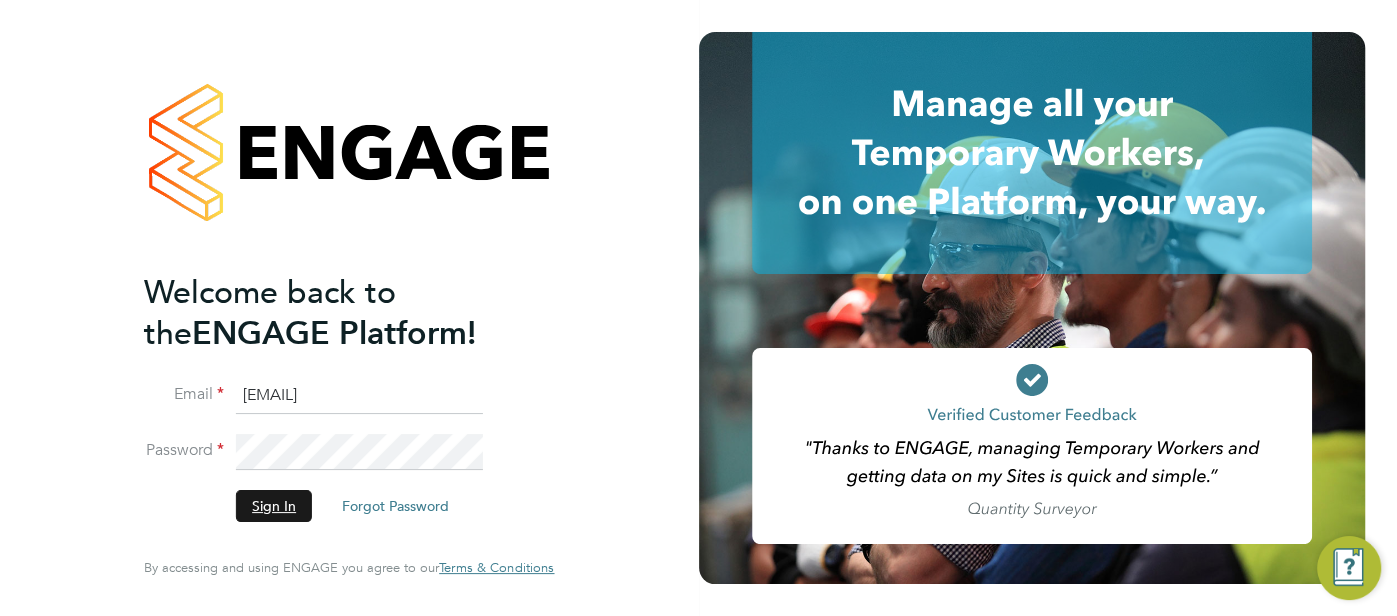 click on "Sign In" 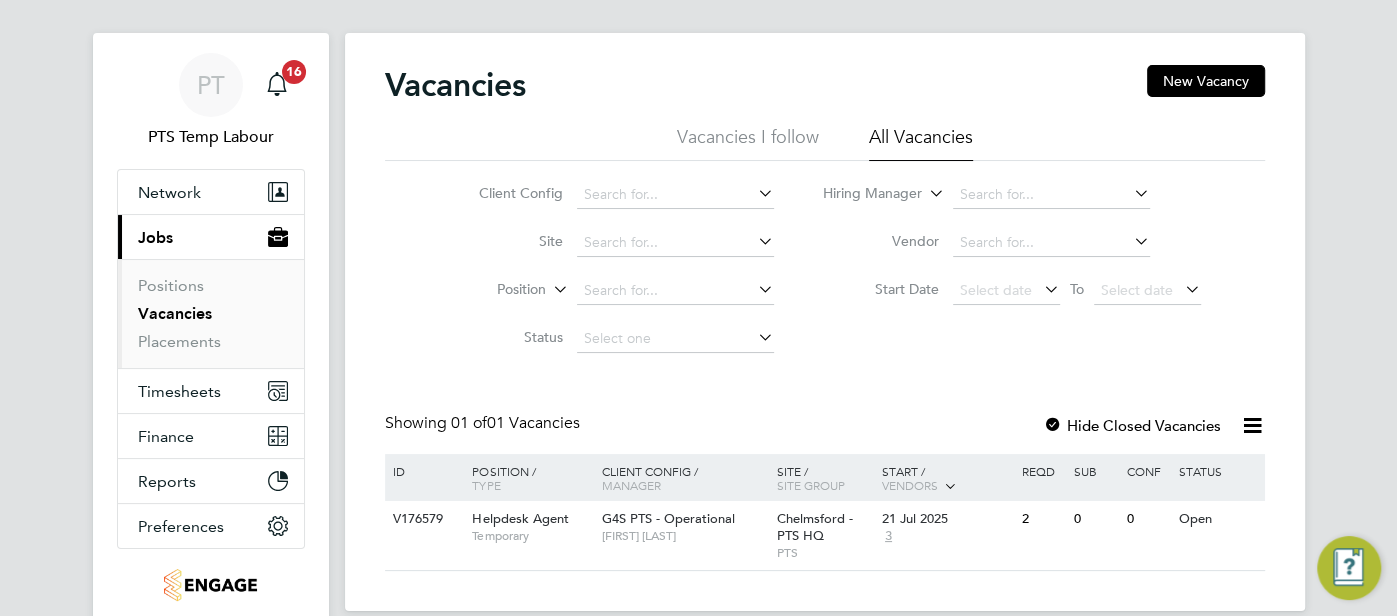 scroll, scrollTop: 0, scrollLeft: 0, axis: both 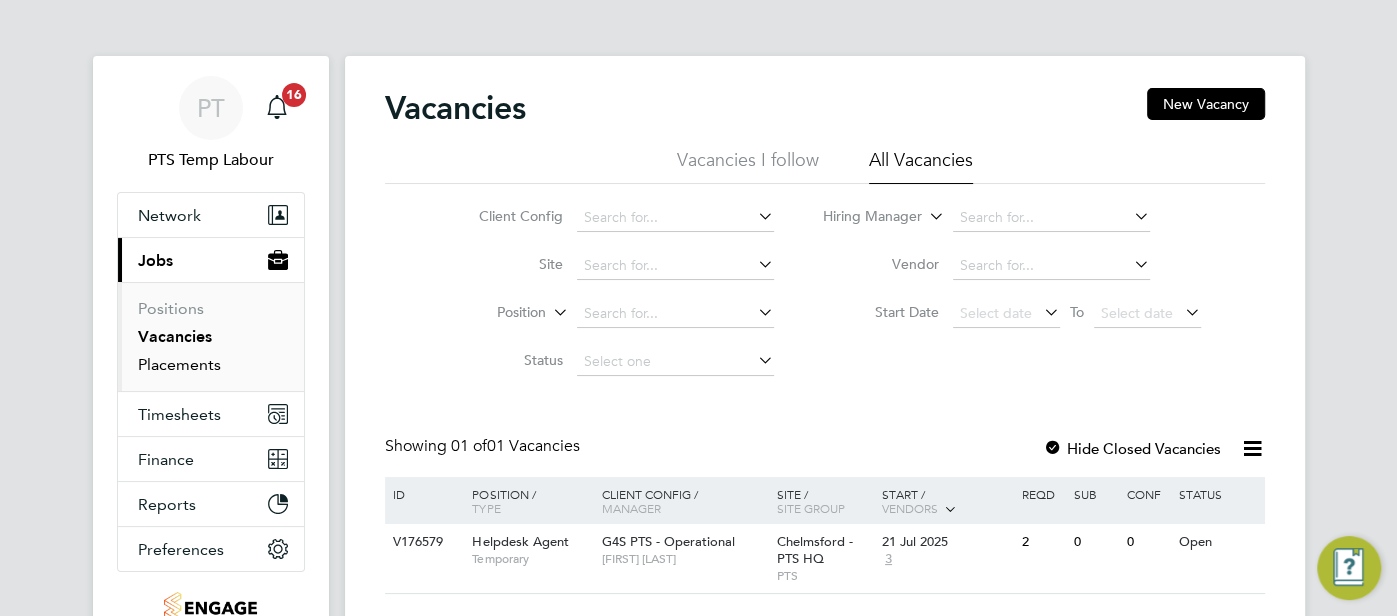 click on "Placements" at bounding box center (179, 364) 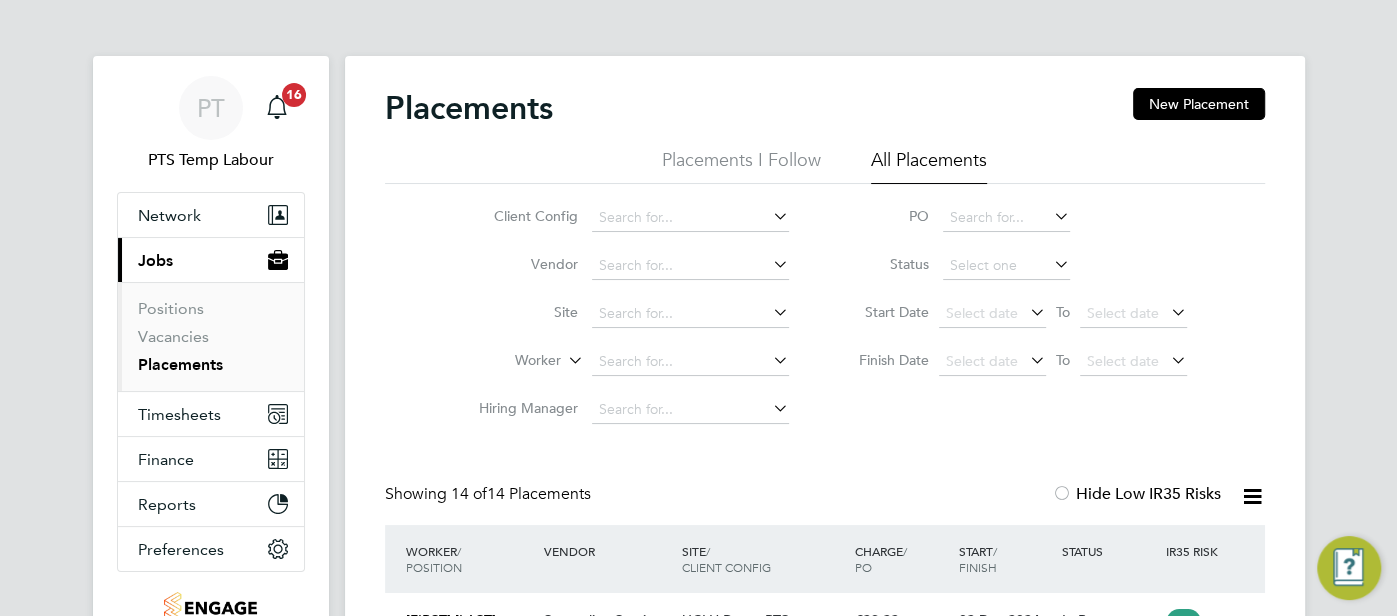 scroll, scrollTop: 10, scrollLeft: 9, axis: both 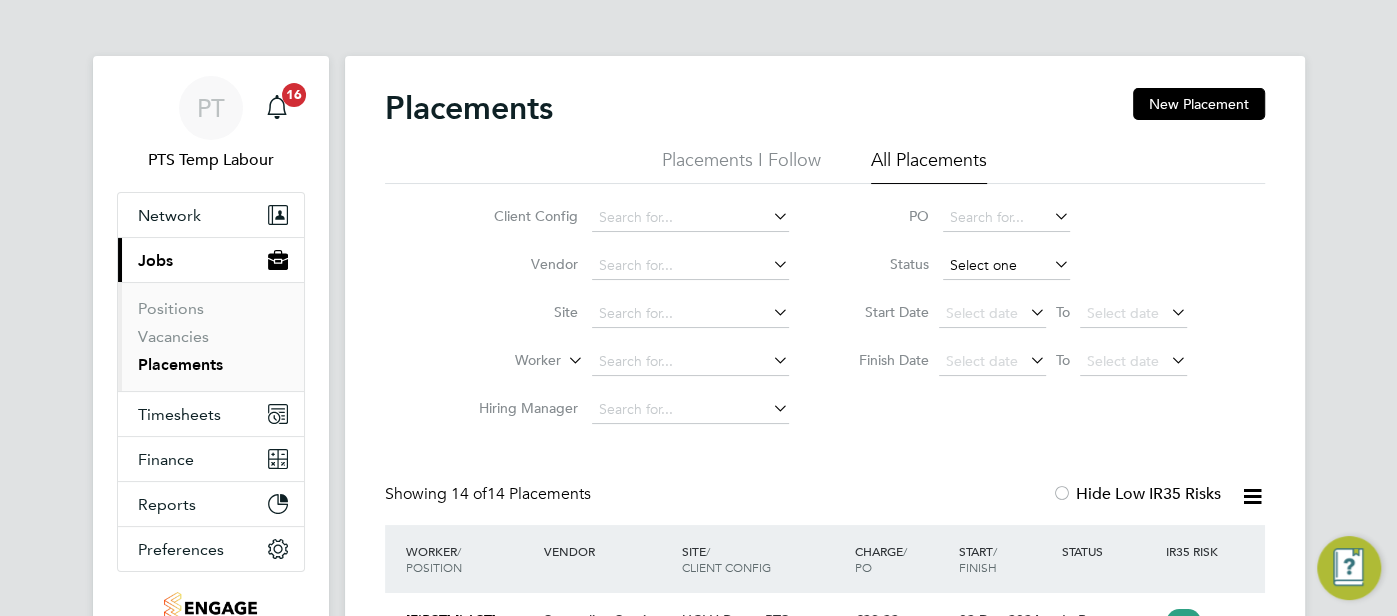 click 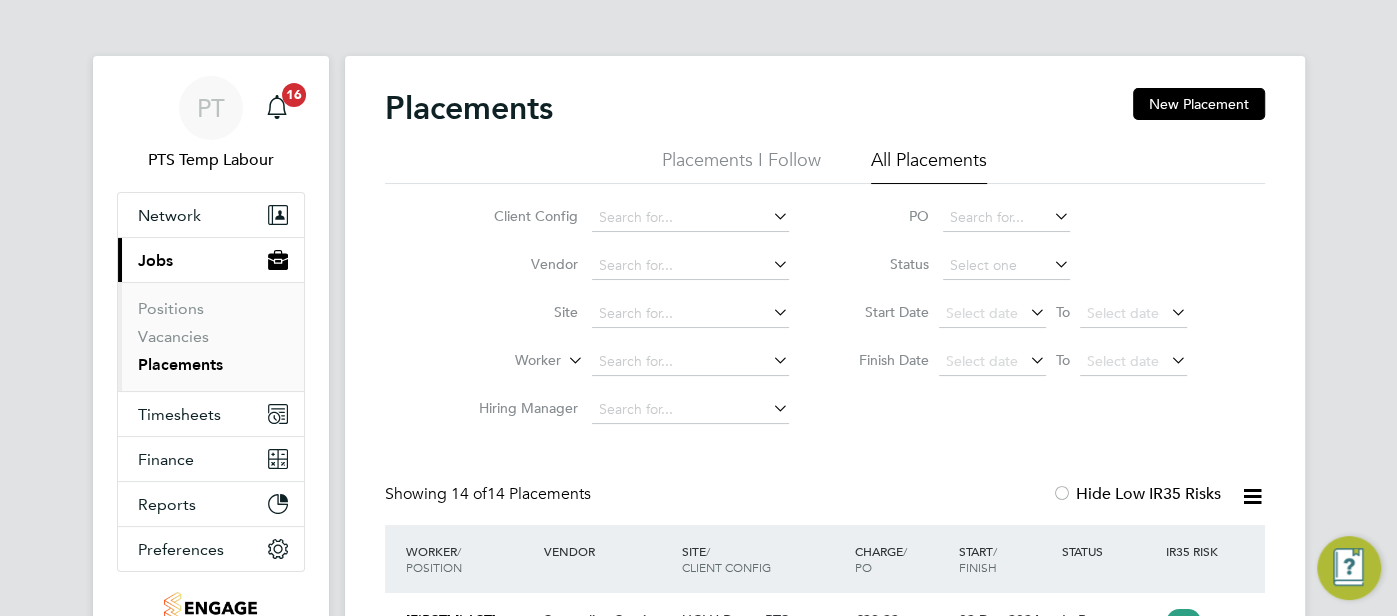 click on "Active" 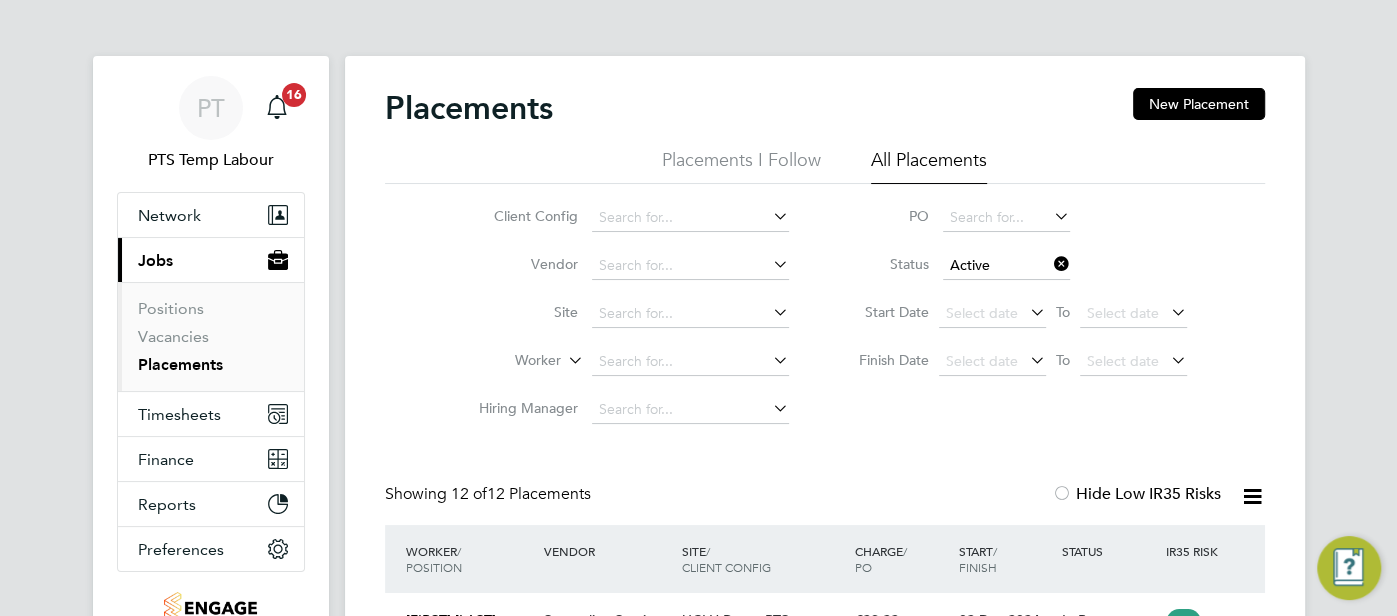 click 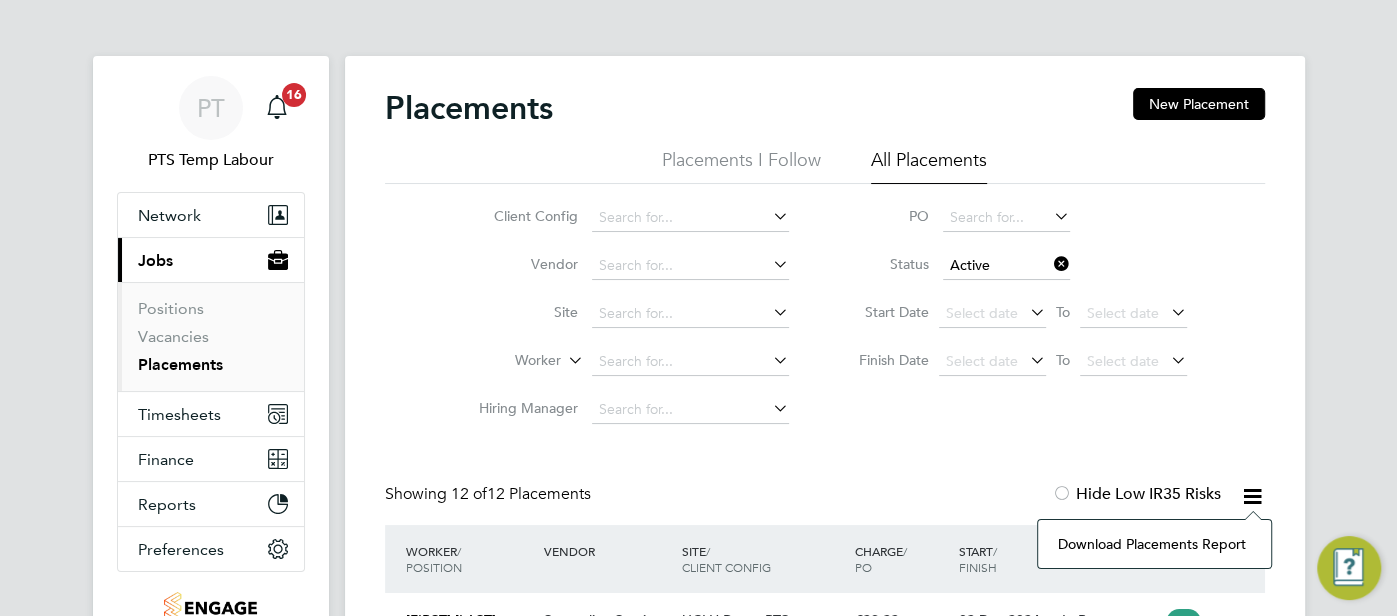click on "Download Placements Report" 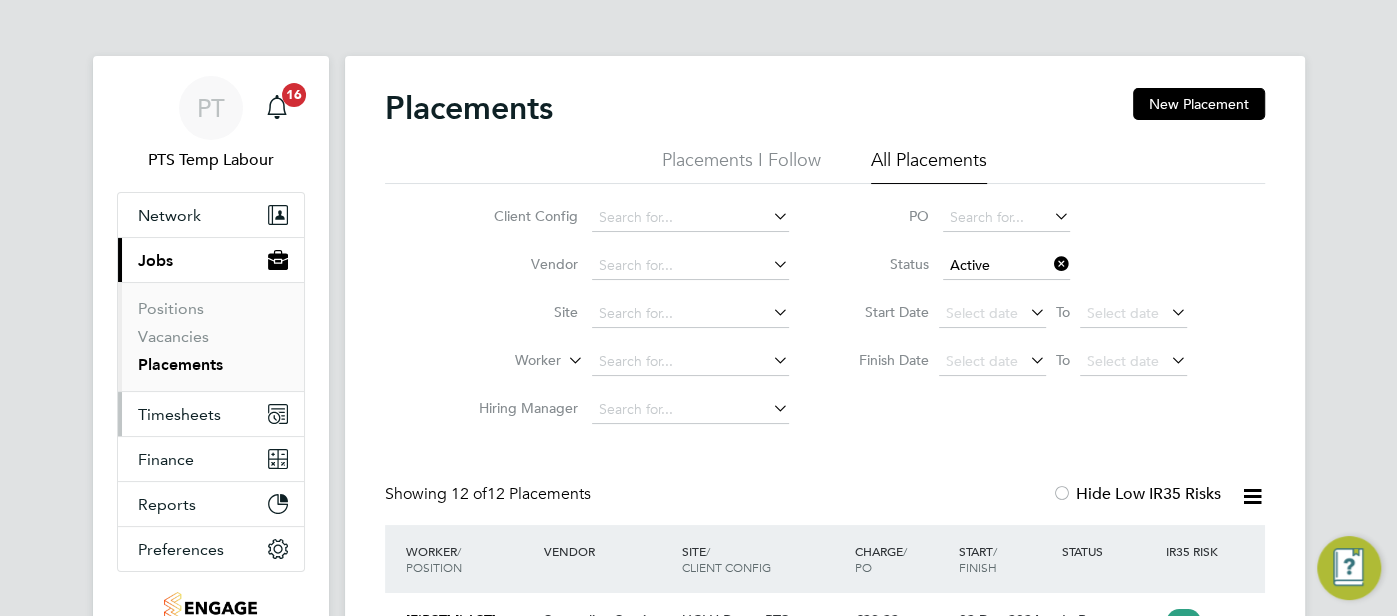 click on "Timesheets" at bounding box center [179, 414] 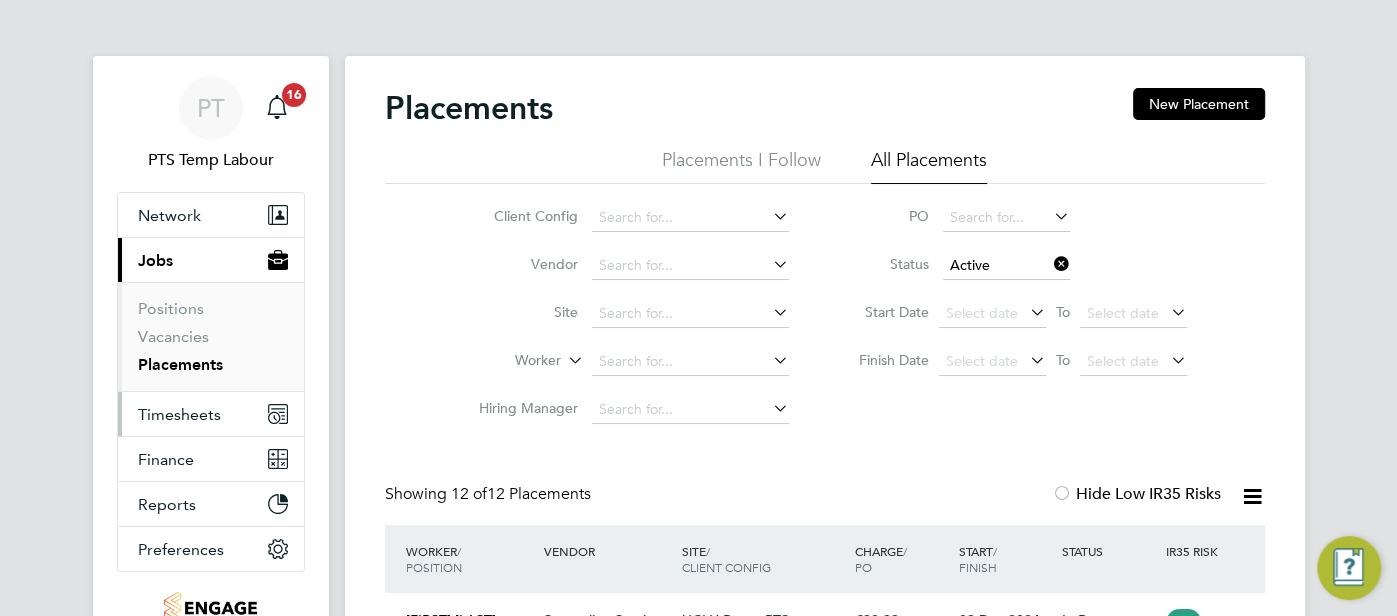 click on "Timesheets" at bounding box center [179, 414] 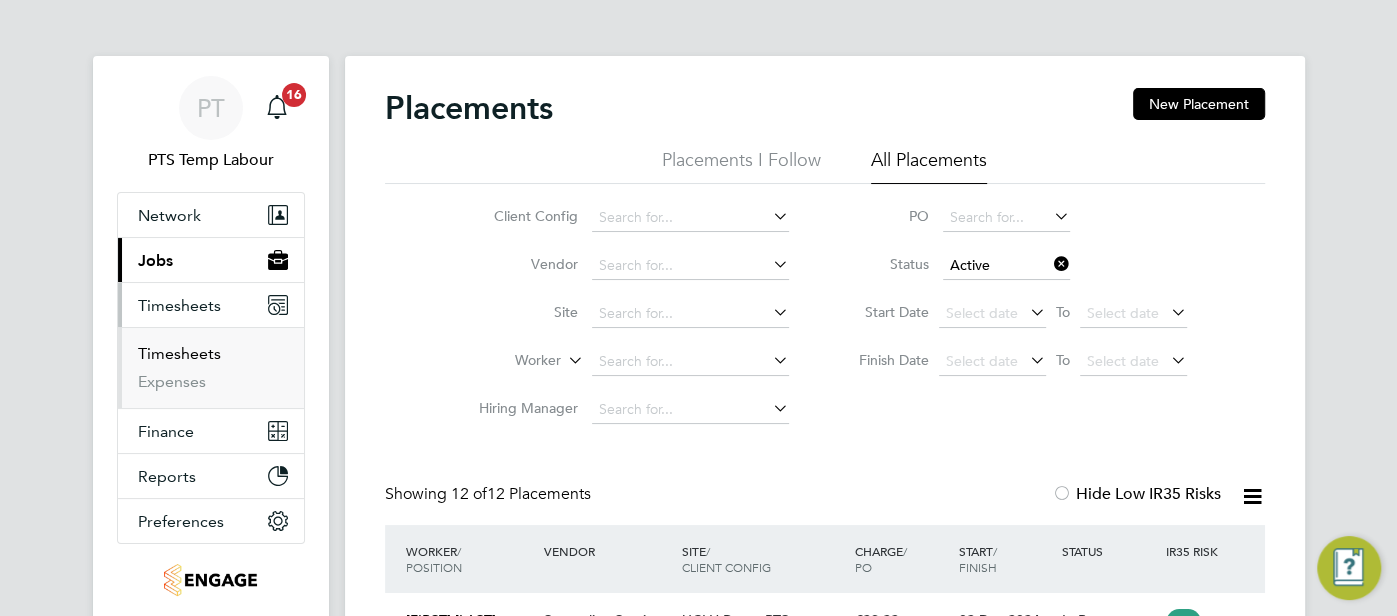 click on "Timesheets" at bounding box center [179, 353] 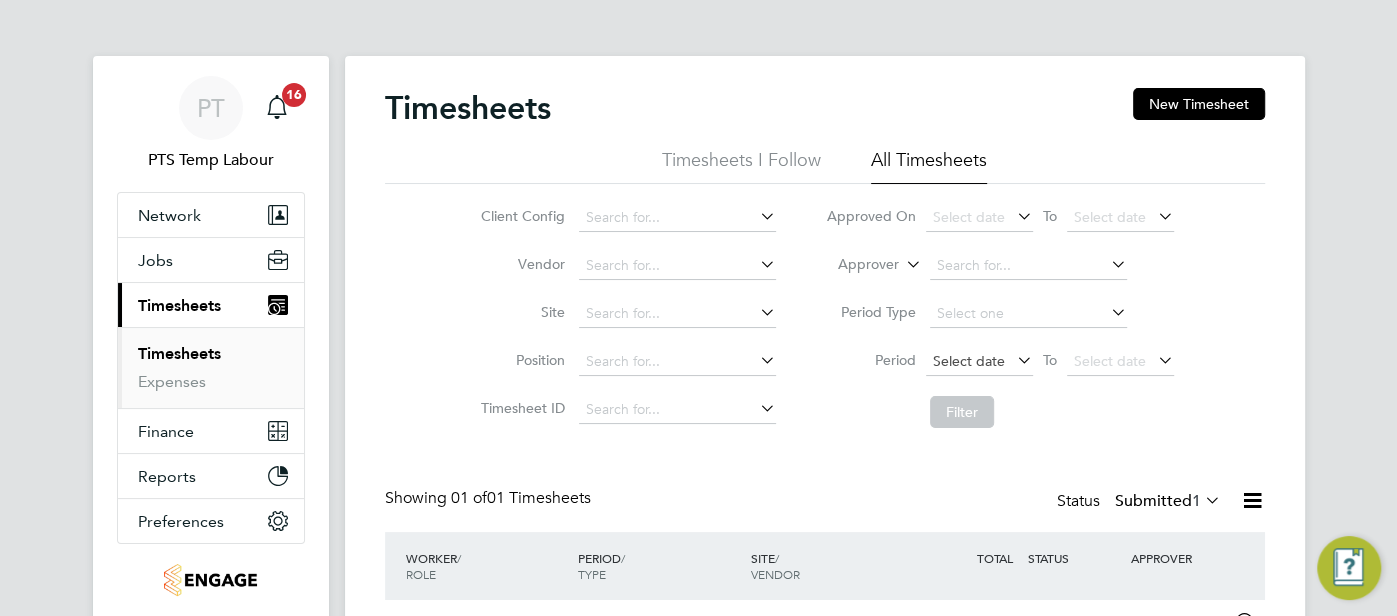 click on "Select date" 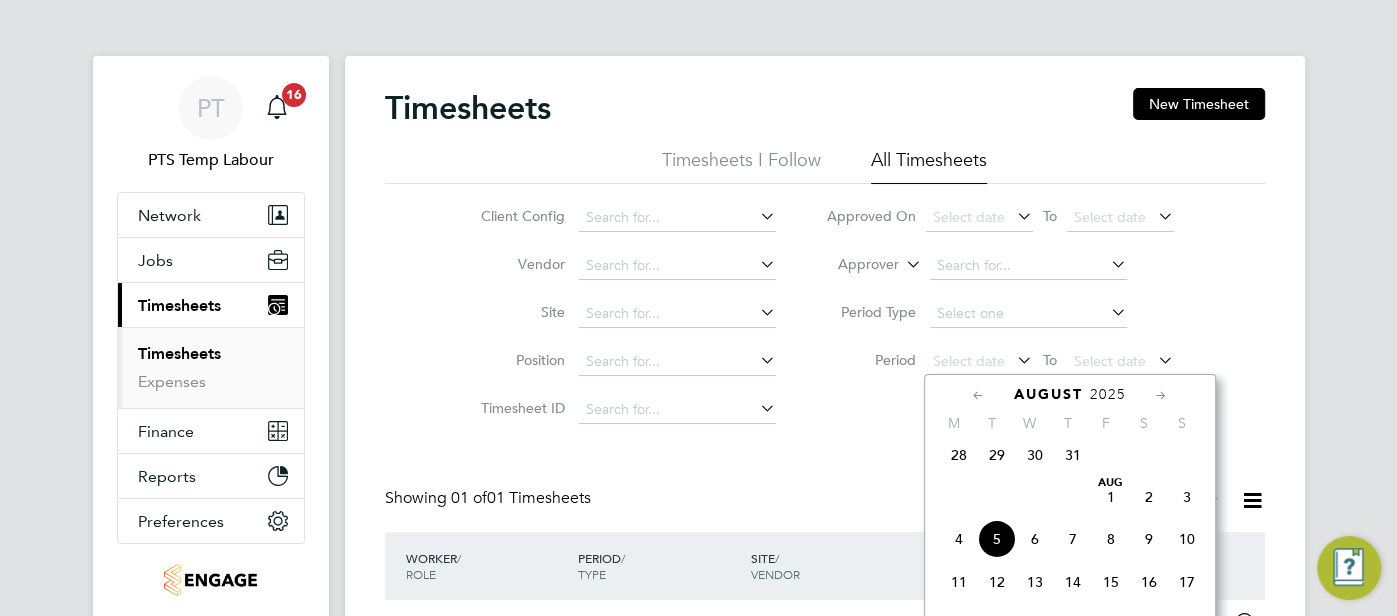 click on "28" 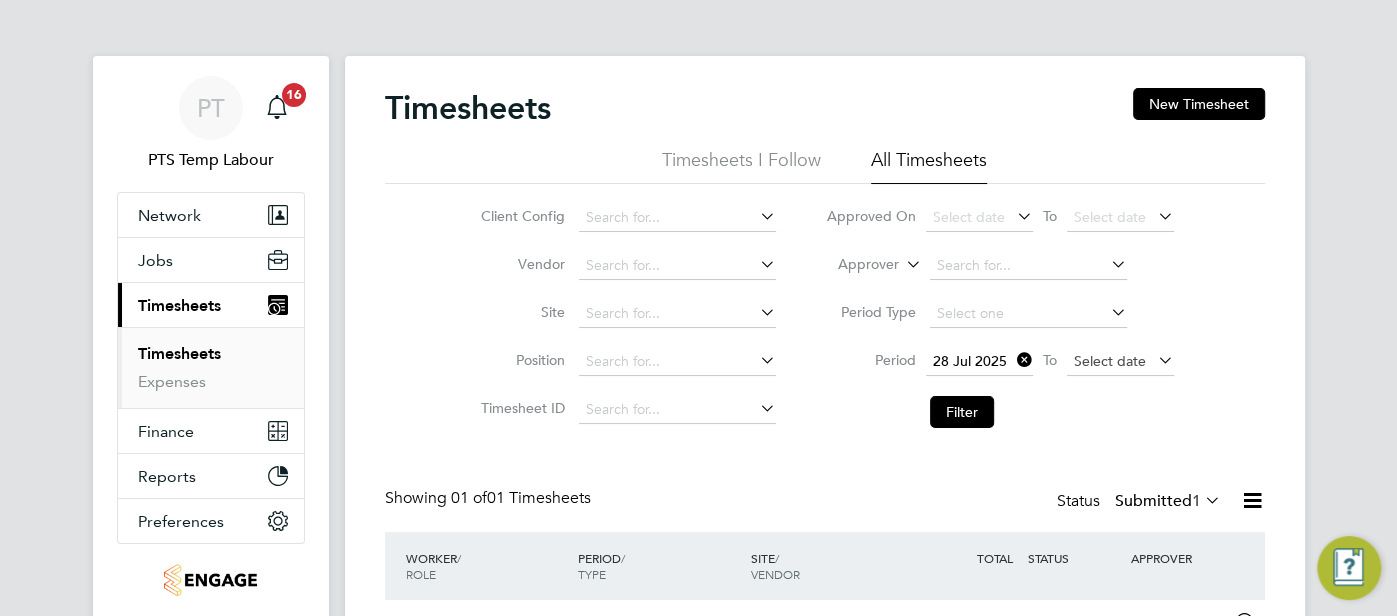 drag, startPoint x: 1122, startPoint y: 350, endPoint x: 1133, endPoint y: 354, distance: 11.7046995 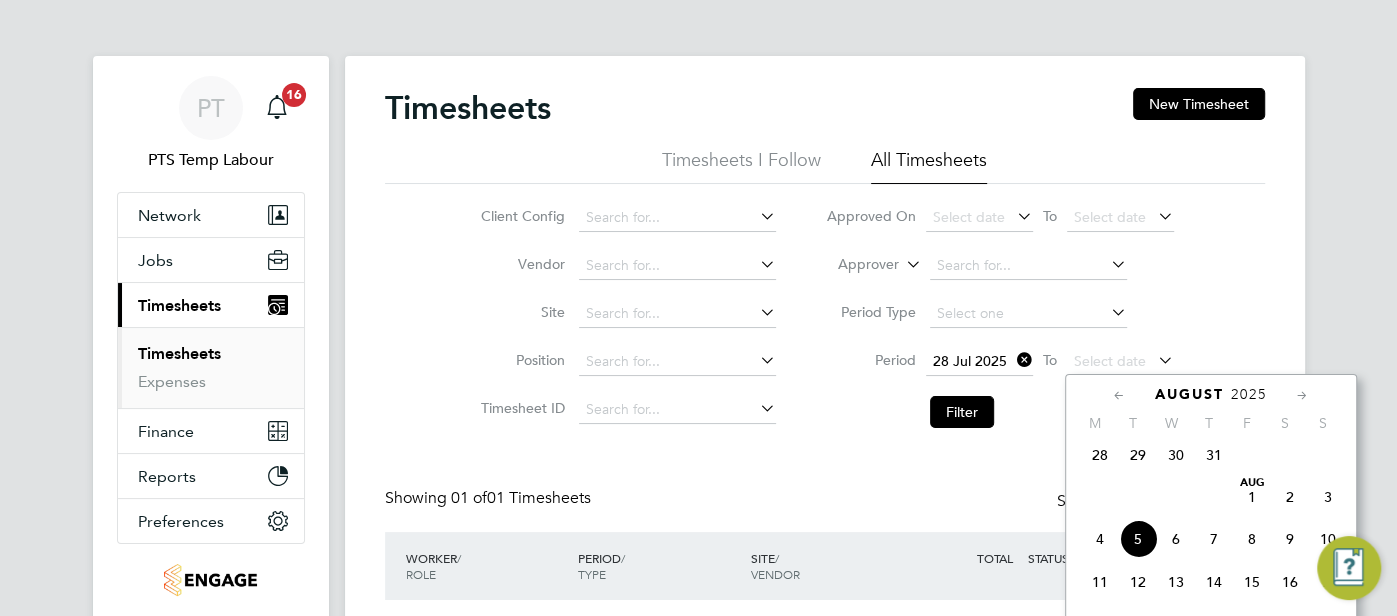 click on "3" 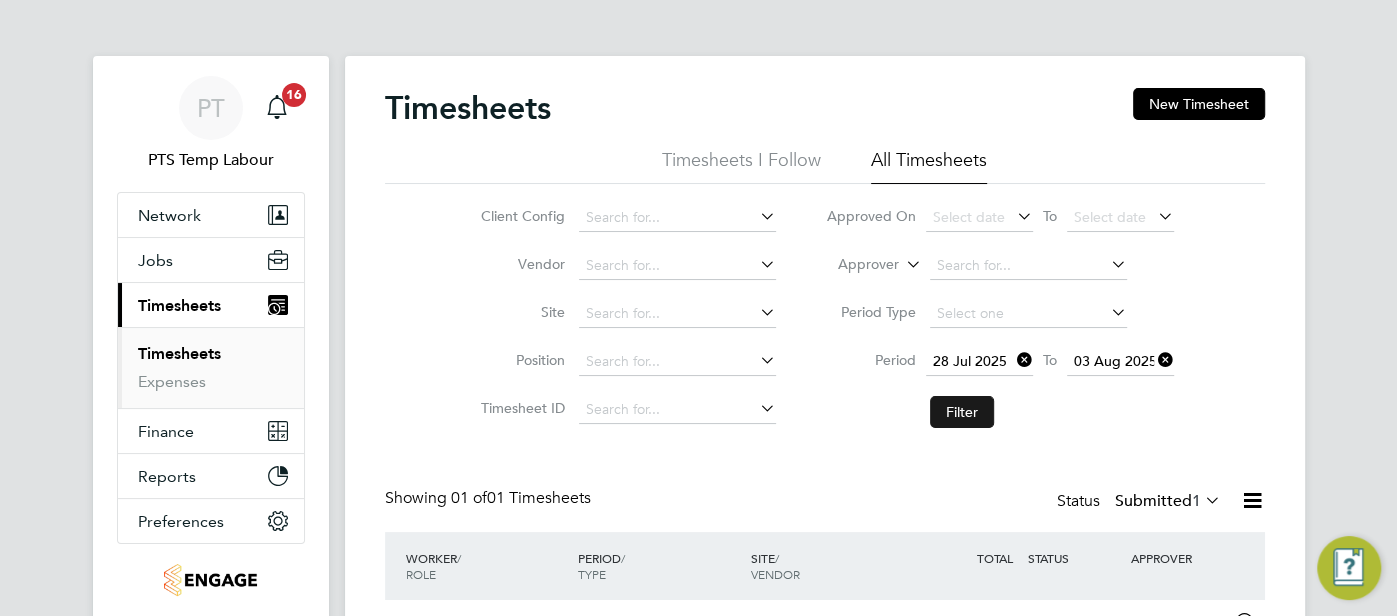 click on "Filter" 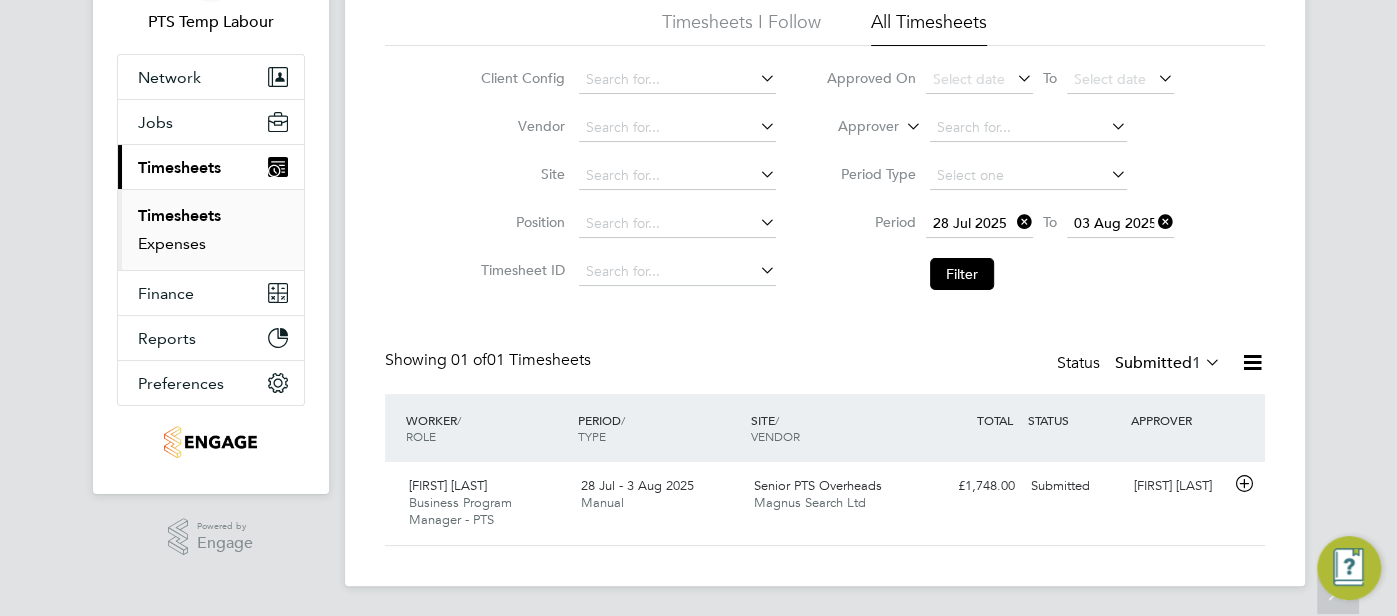 click on "Expenses" at bounding box center (172, 243) 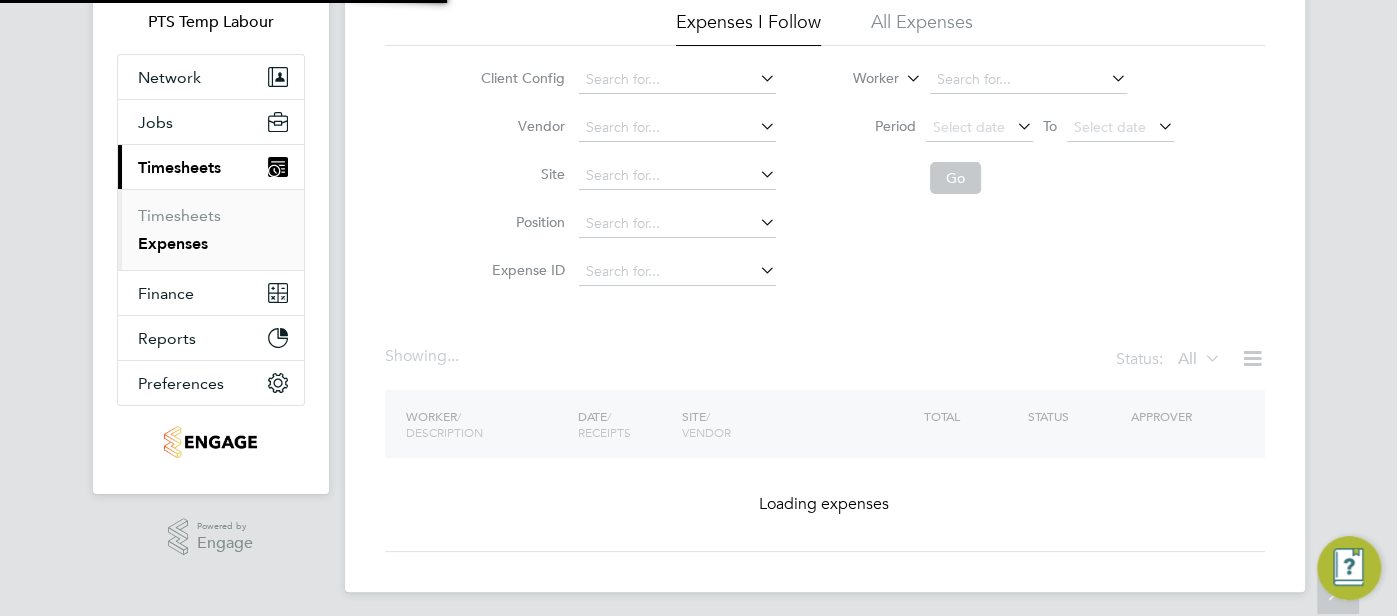 scroll, scrollTop: 0, scrollLeft: 0, axis: both 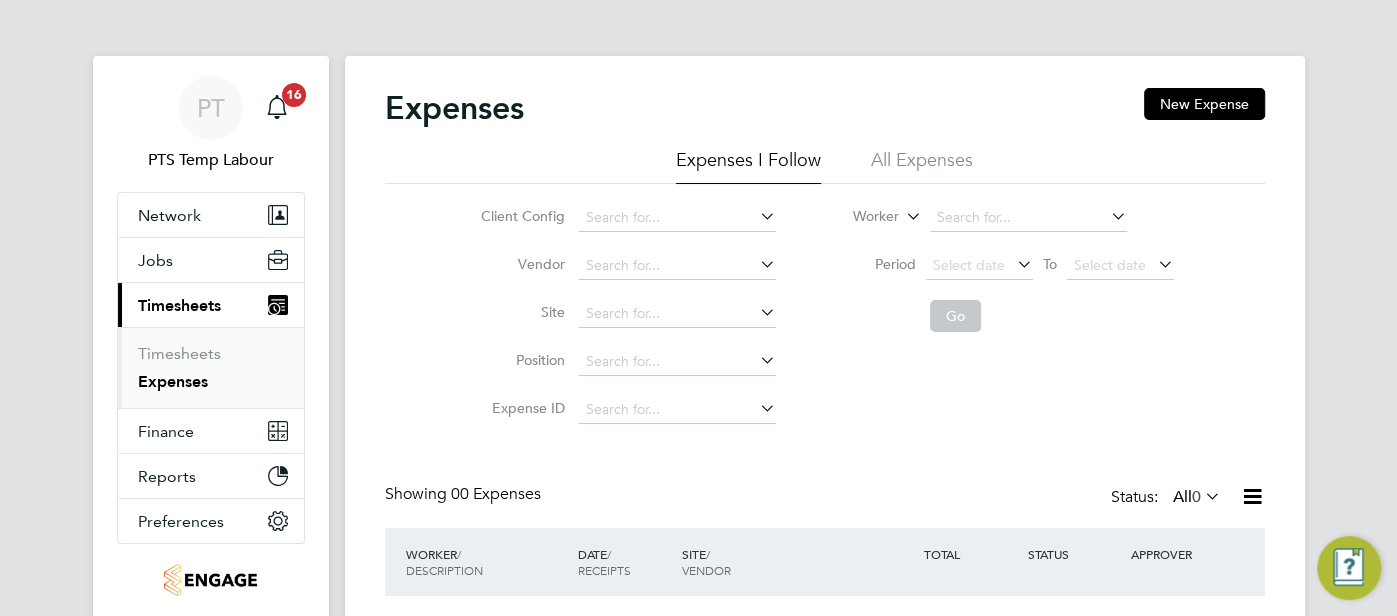 click on "All Expenses" 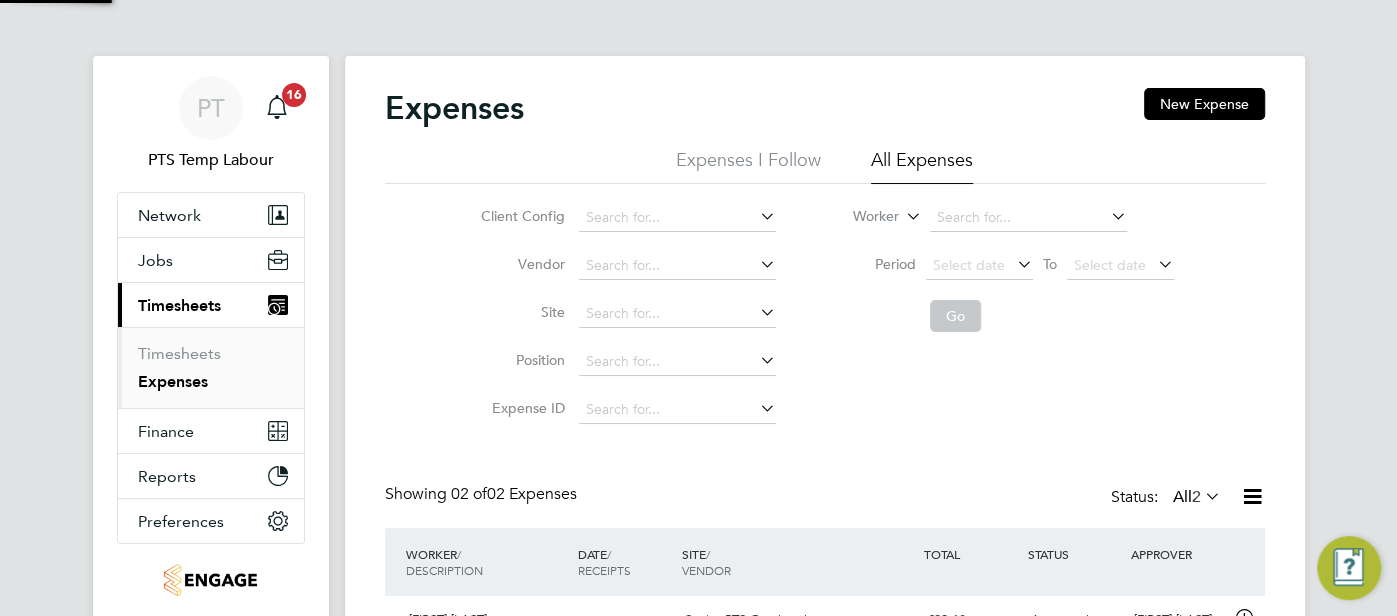 scroll, scrollTop: 10, scrollLeft: 10, axis: both 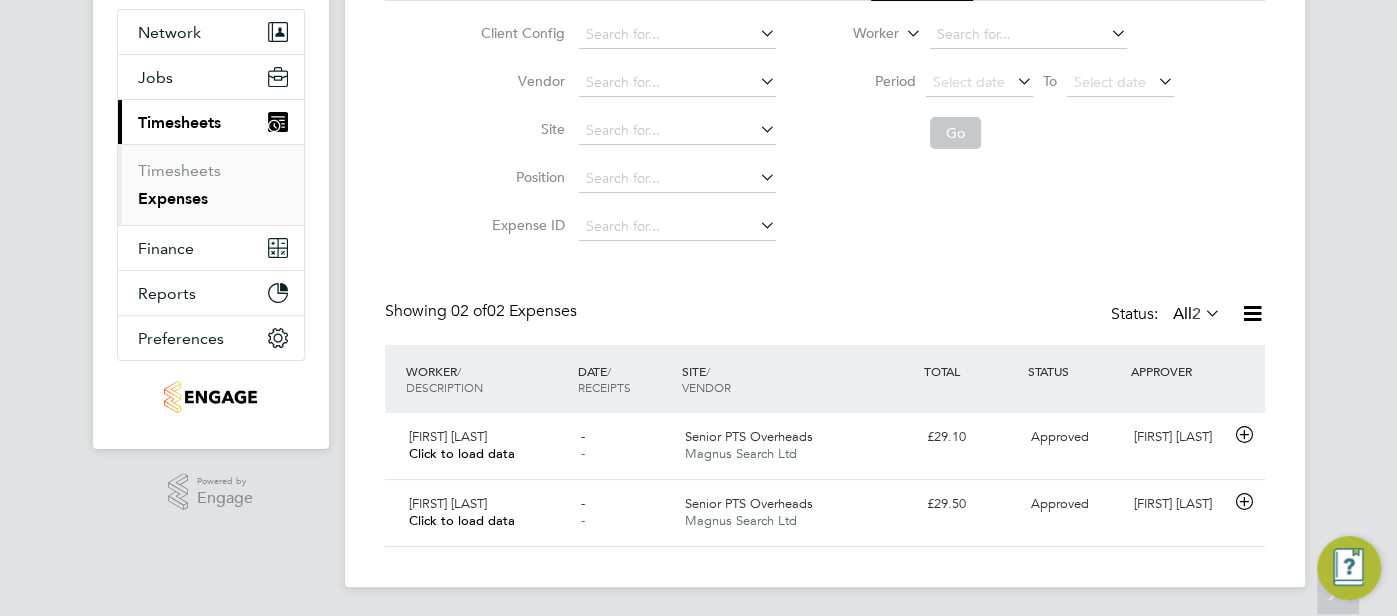 click on "Client Config   Vendor   Site   Position   Expense ID   Worker     Period
Select date
To
Select date
Go" 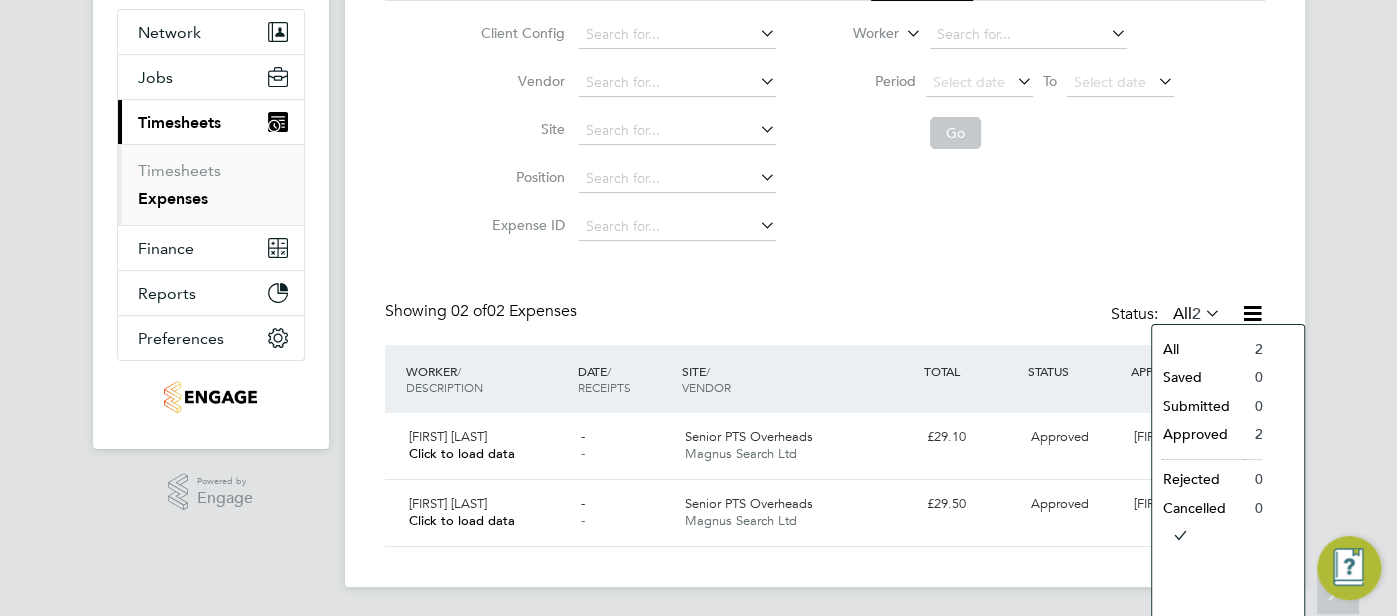 click on "Client Config   Vendor   Site   Position   Expense ID   Worker     Period
Select date
To
Select date
Go" 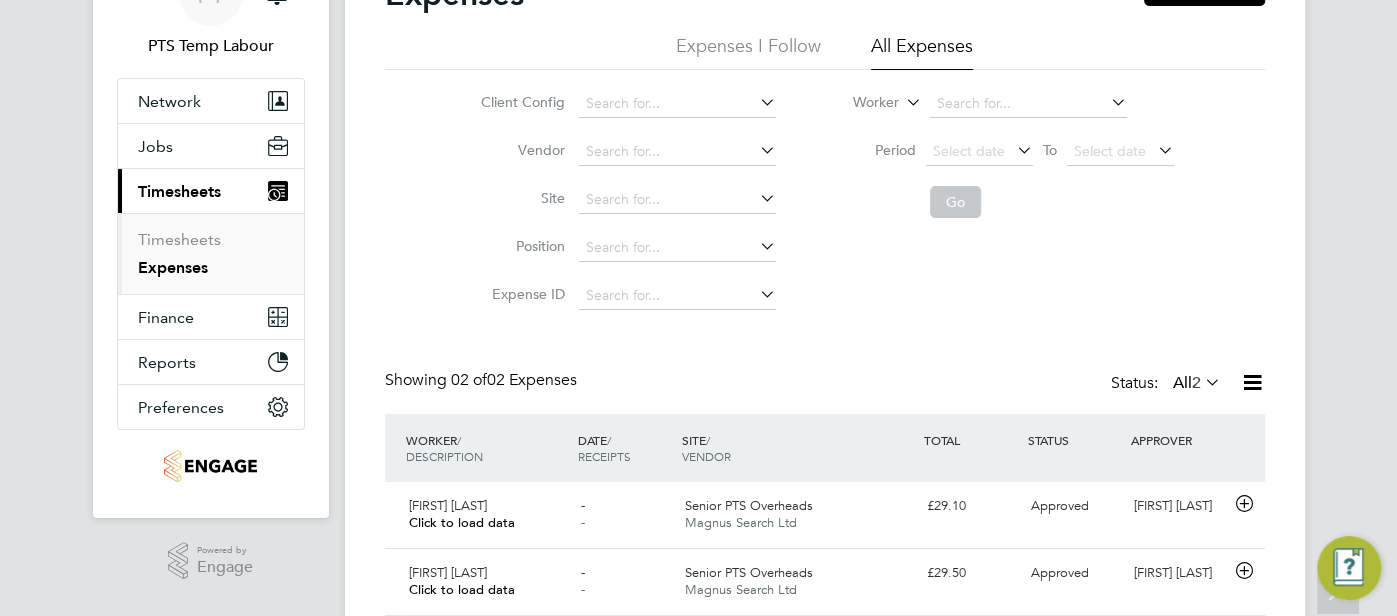 scroll, scrollTop: 0, scrollLeft: 0, axis: both 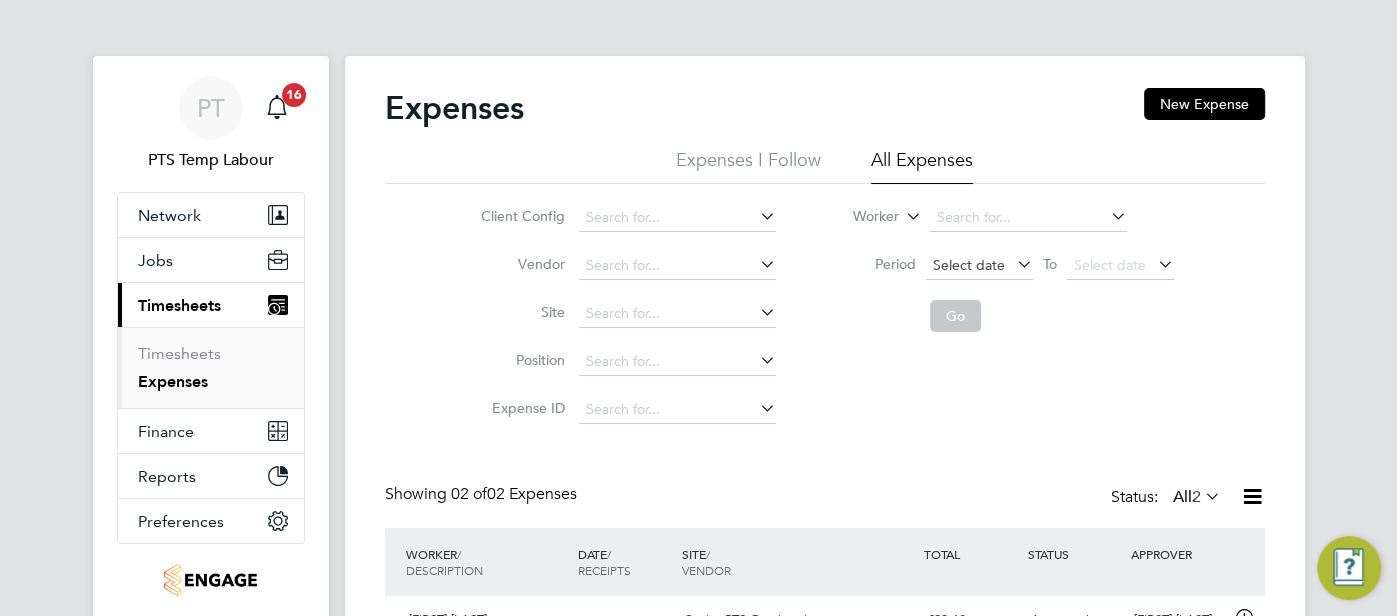 click on "Select date" 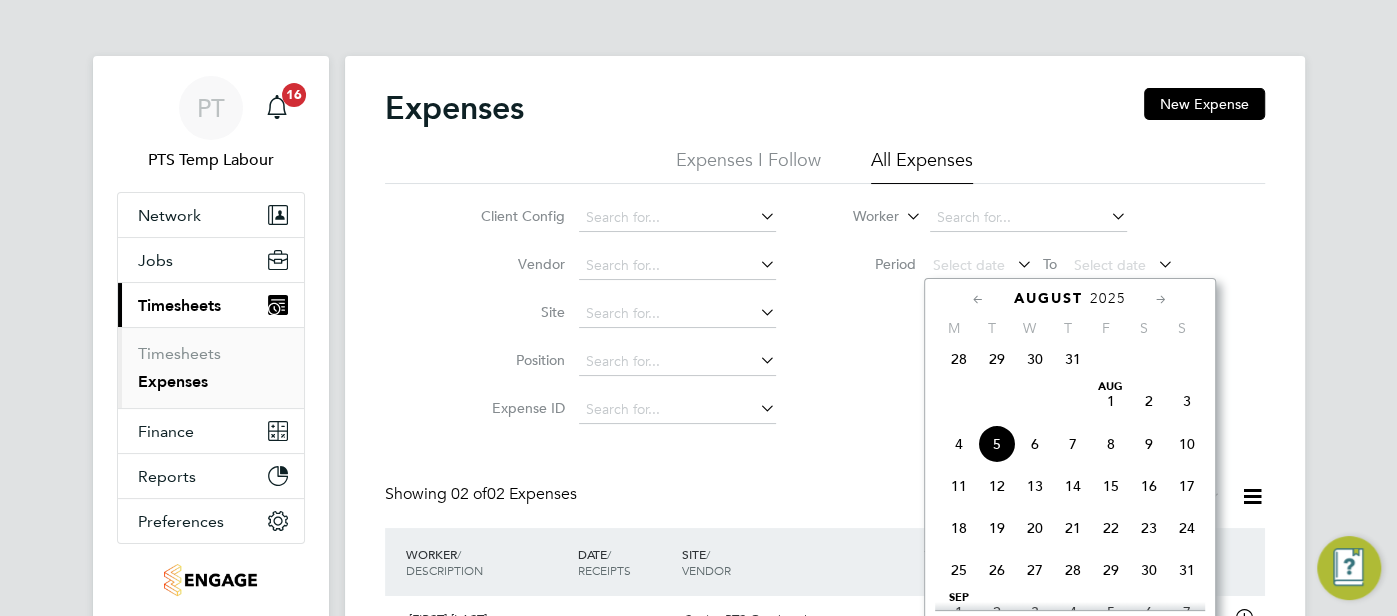 click on "28" 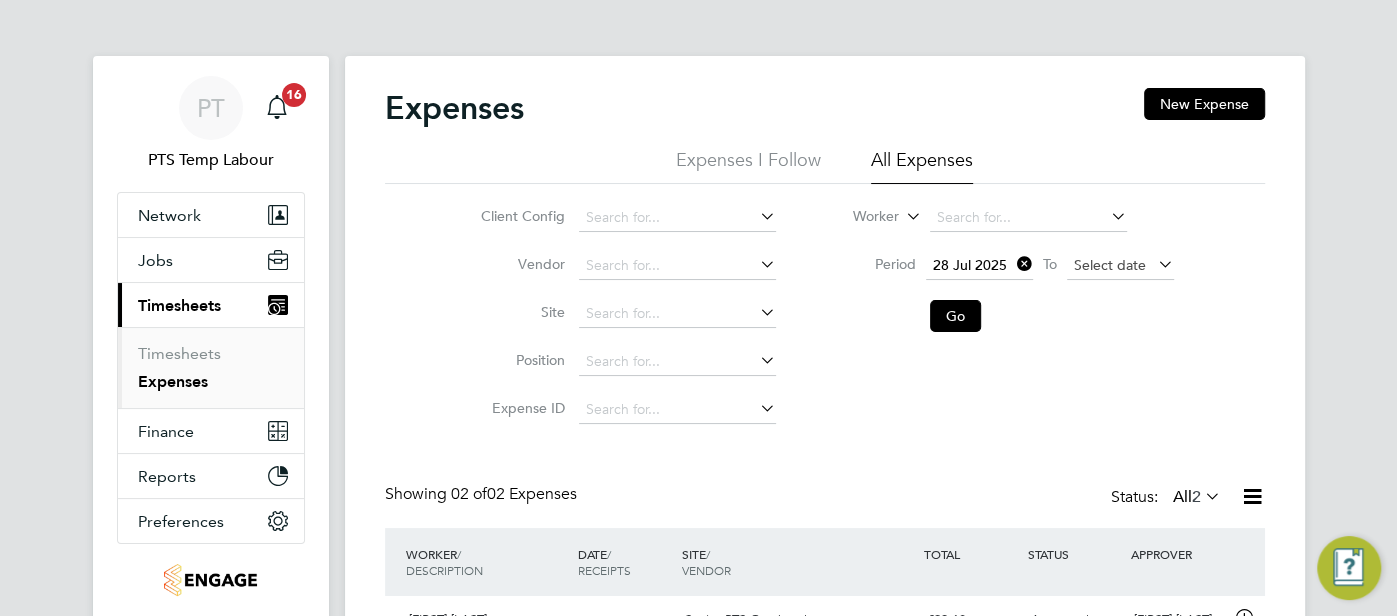 click on "Select date" 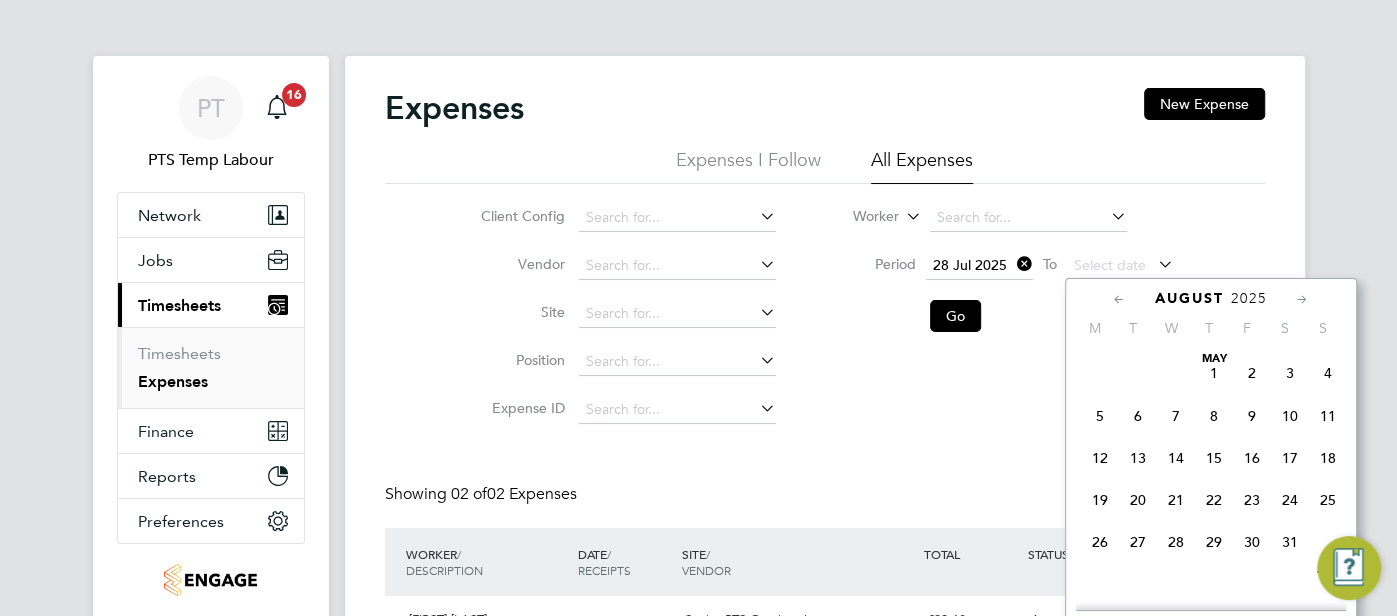 scroll, scrollTop: 647, scrollLeft: 0, axis: vertical 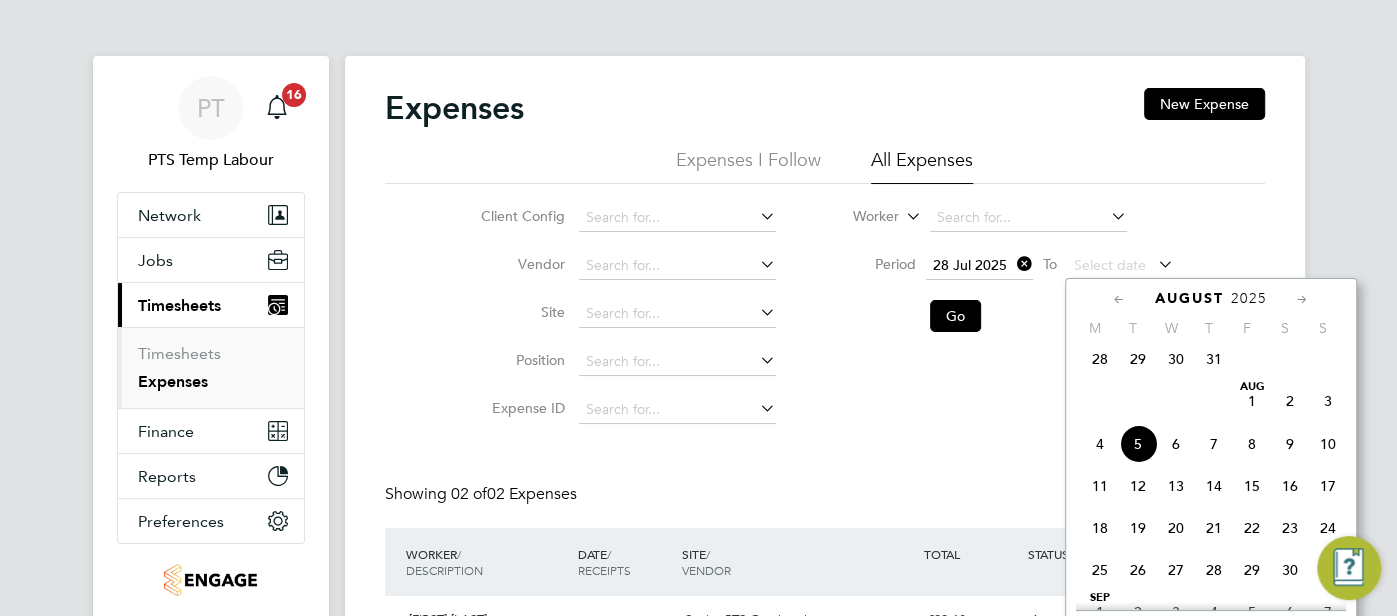 drag, startPoint x: 1317, startPoint y: 413, endPoint x: 1139, endPoint y: 374, distance: 182.2224 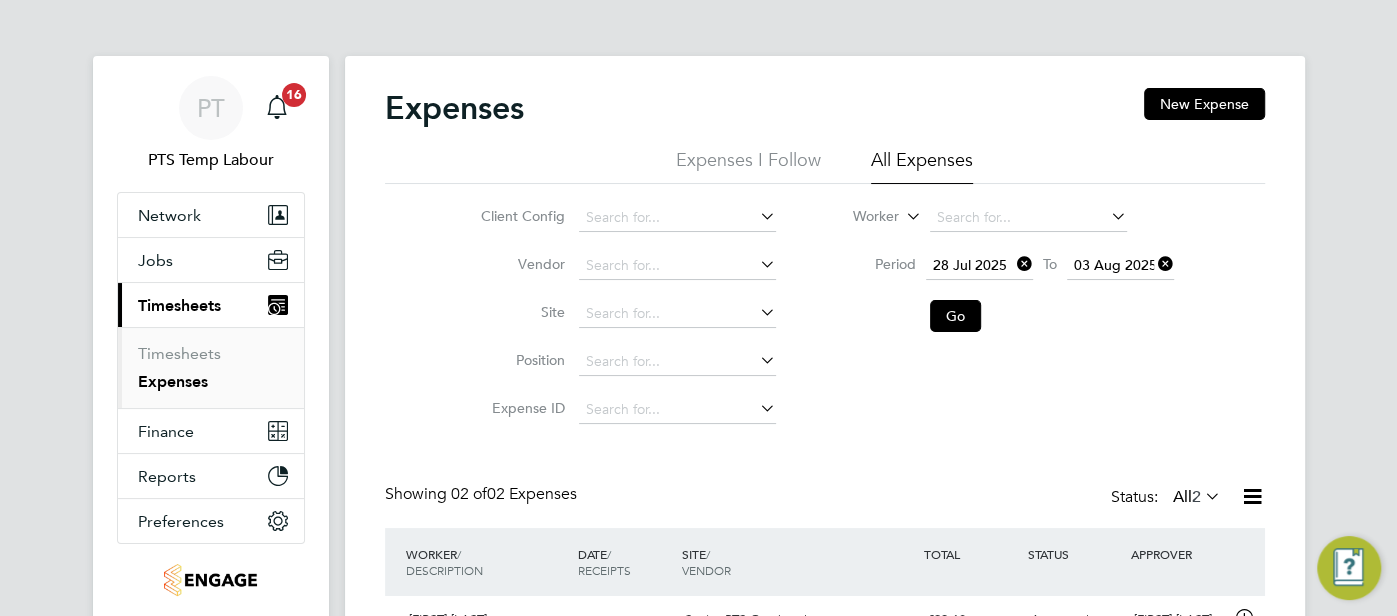 click on "Go" 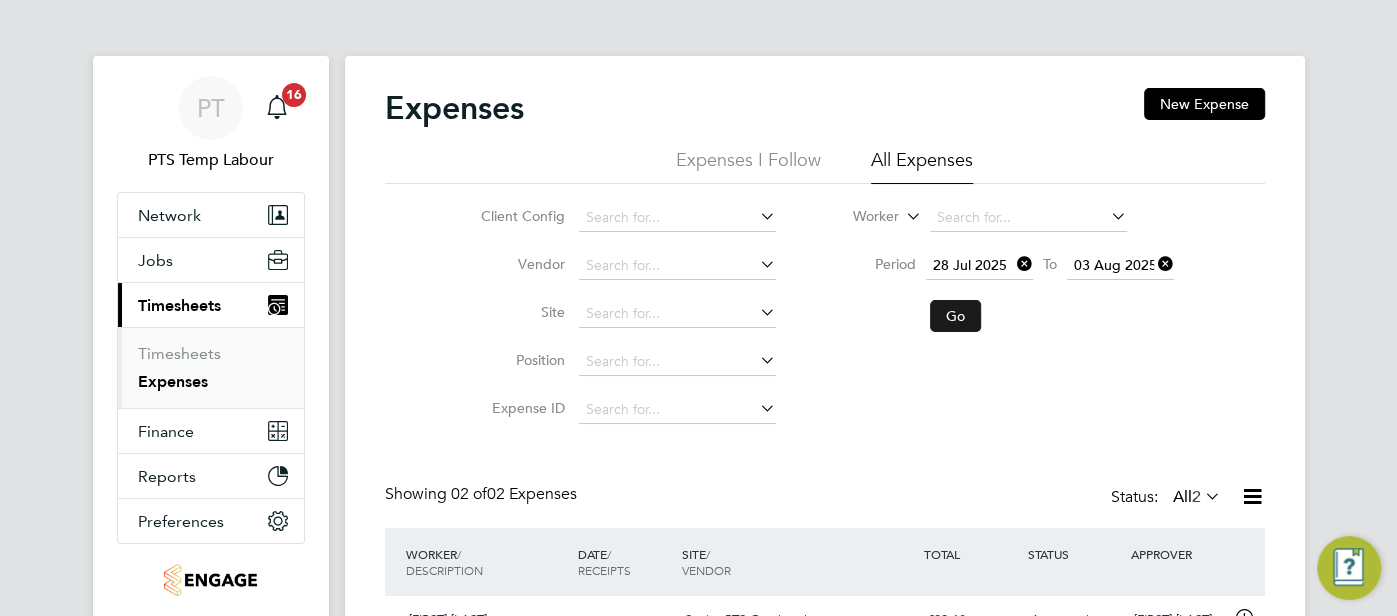 click on "Go" 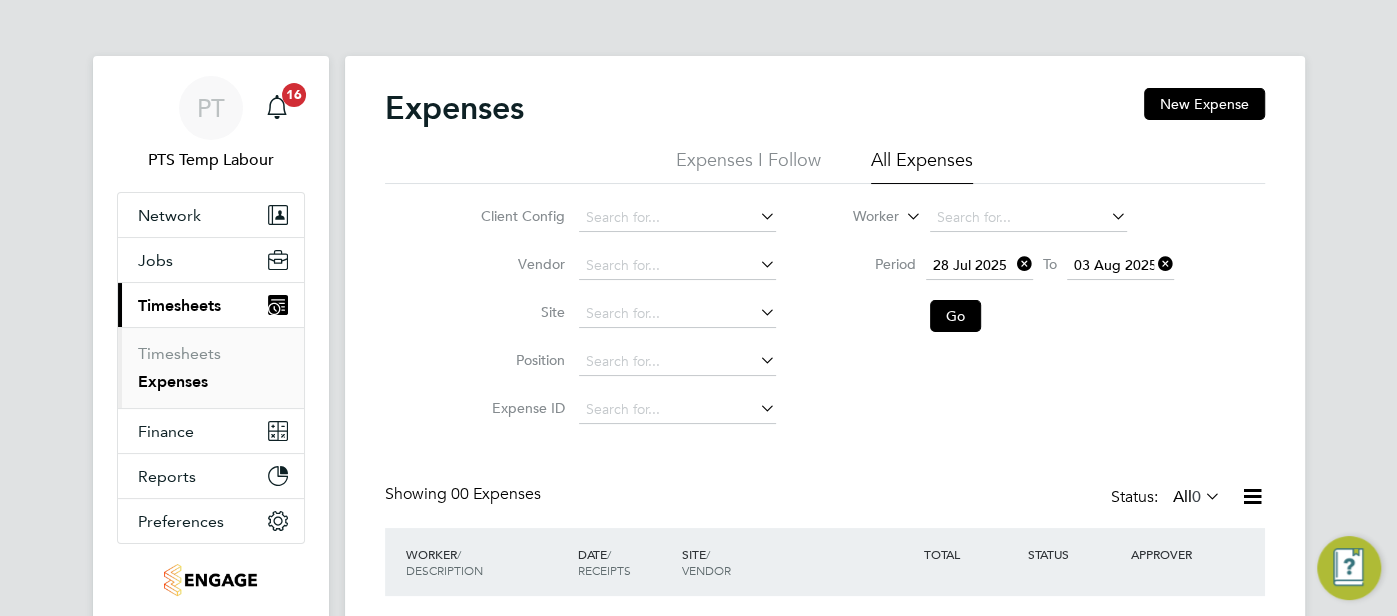 click 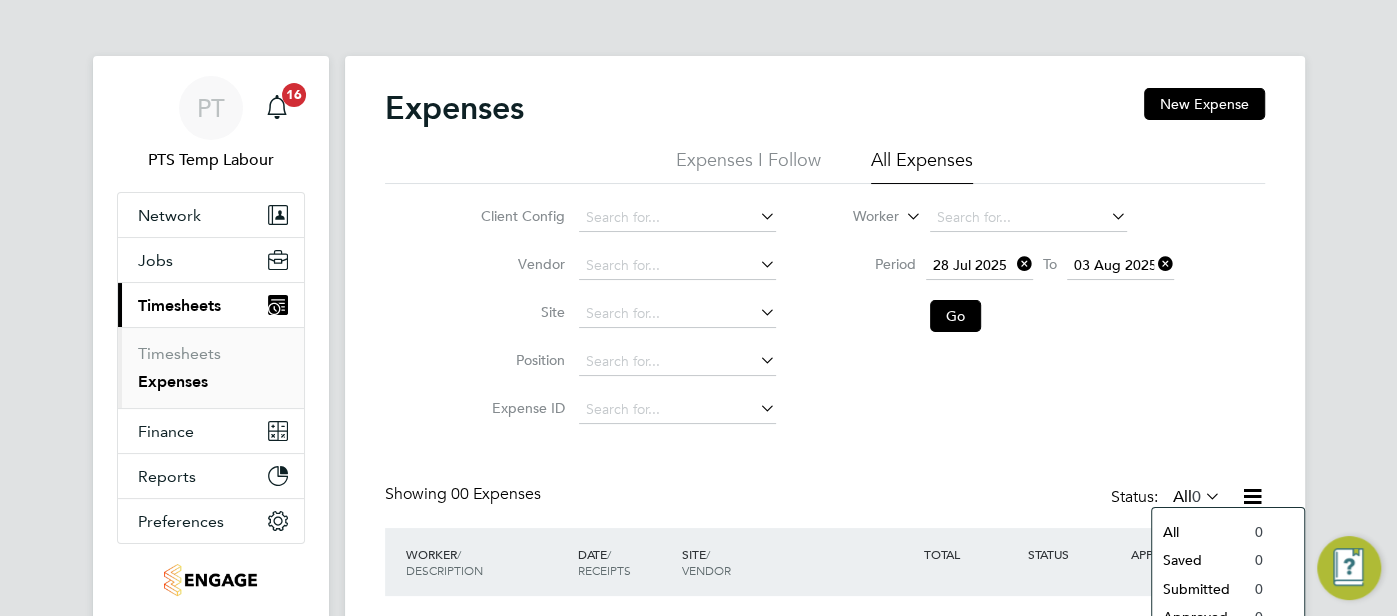 click on "Period
28 Jul 2025
To
03 Aug 2025" 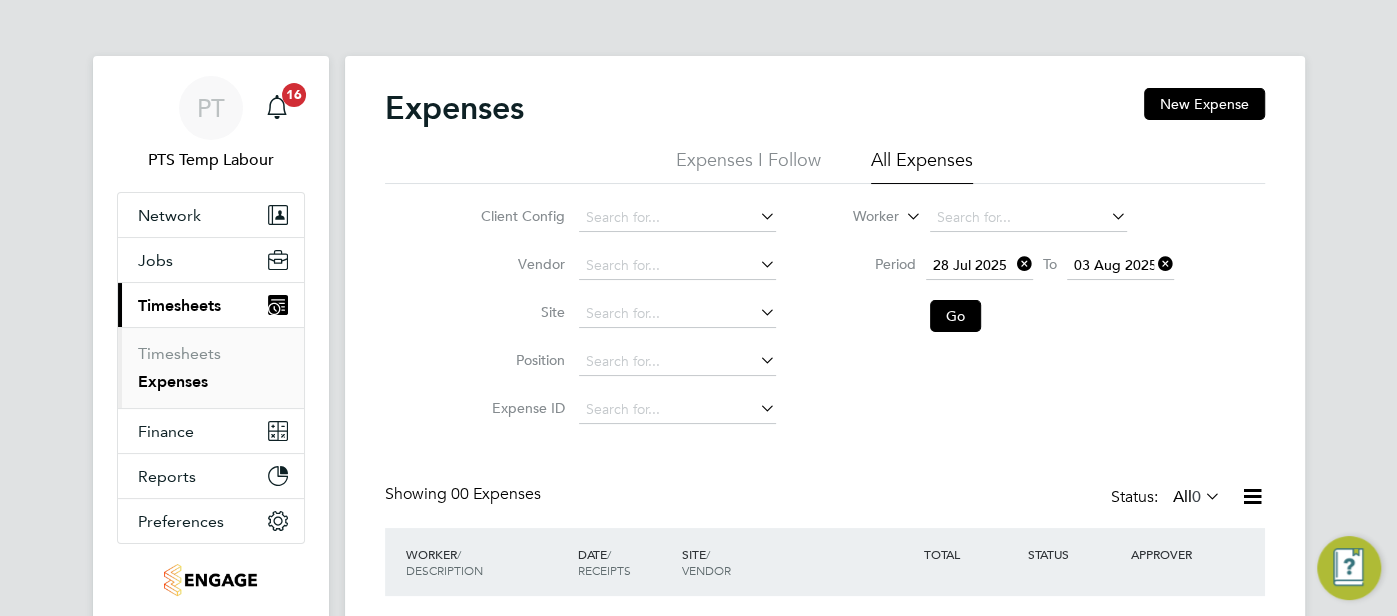 click 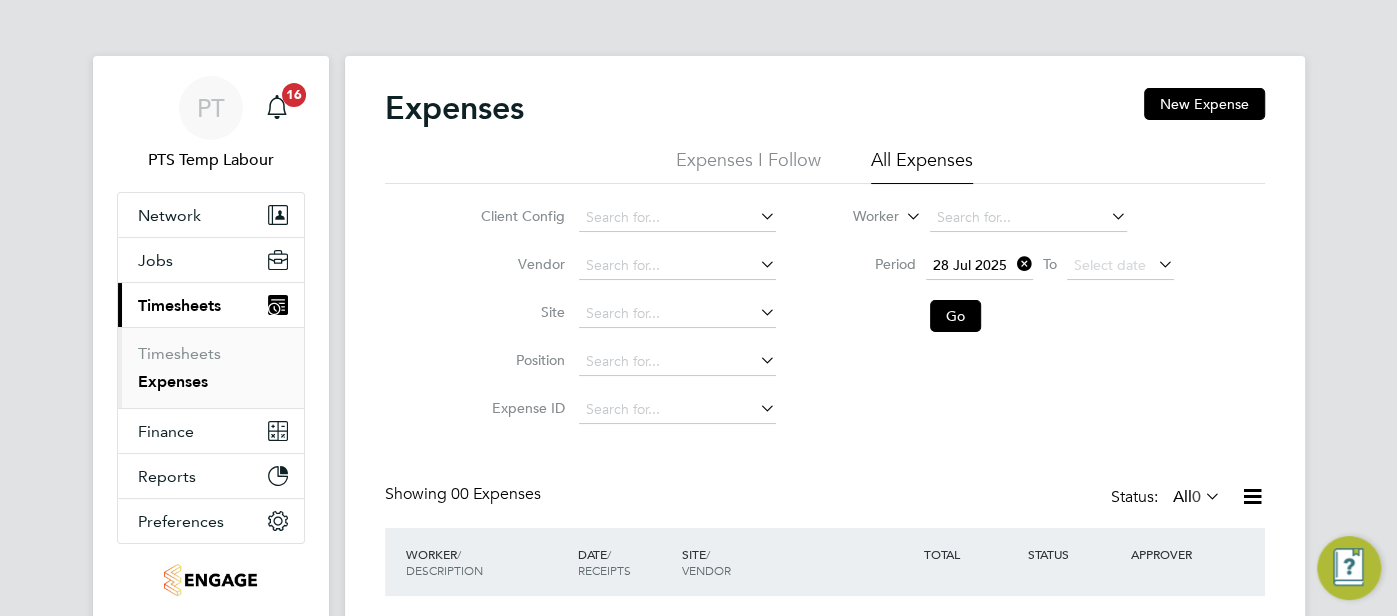 click 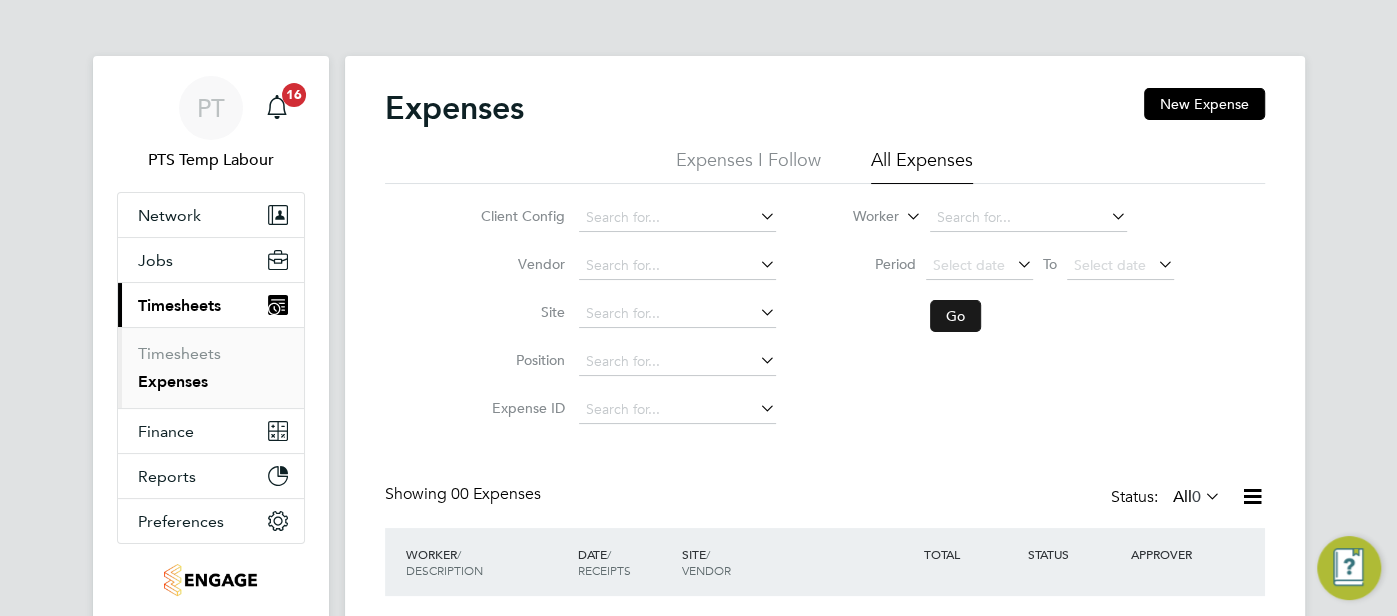click on "Go" 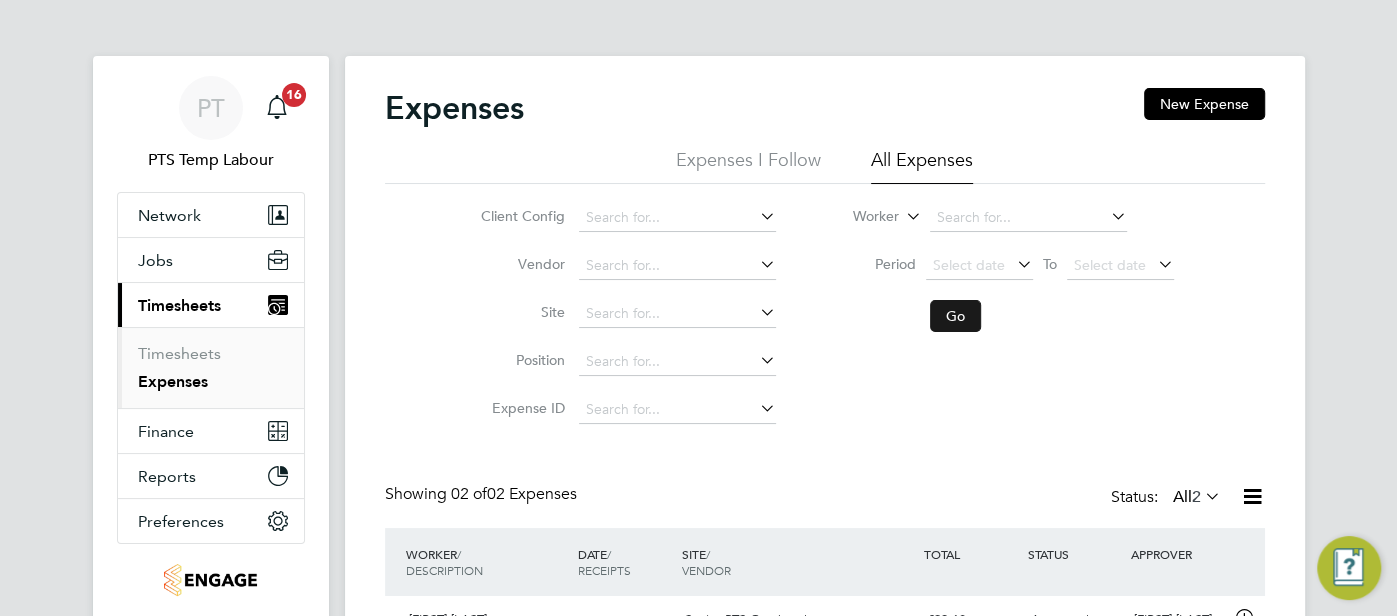 scroll, scrollTop: 10, scrollLeft: 10, axis: both 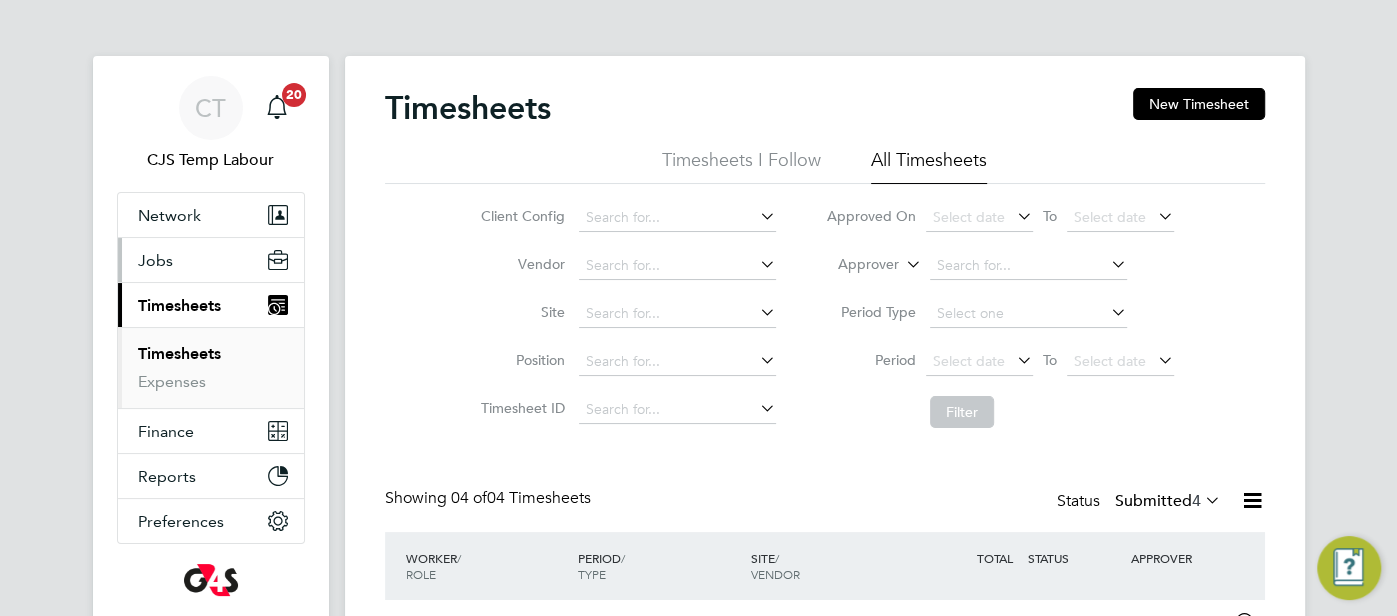 click on "Jobs" at bounding box center [155, 260] 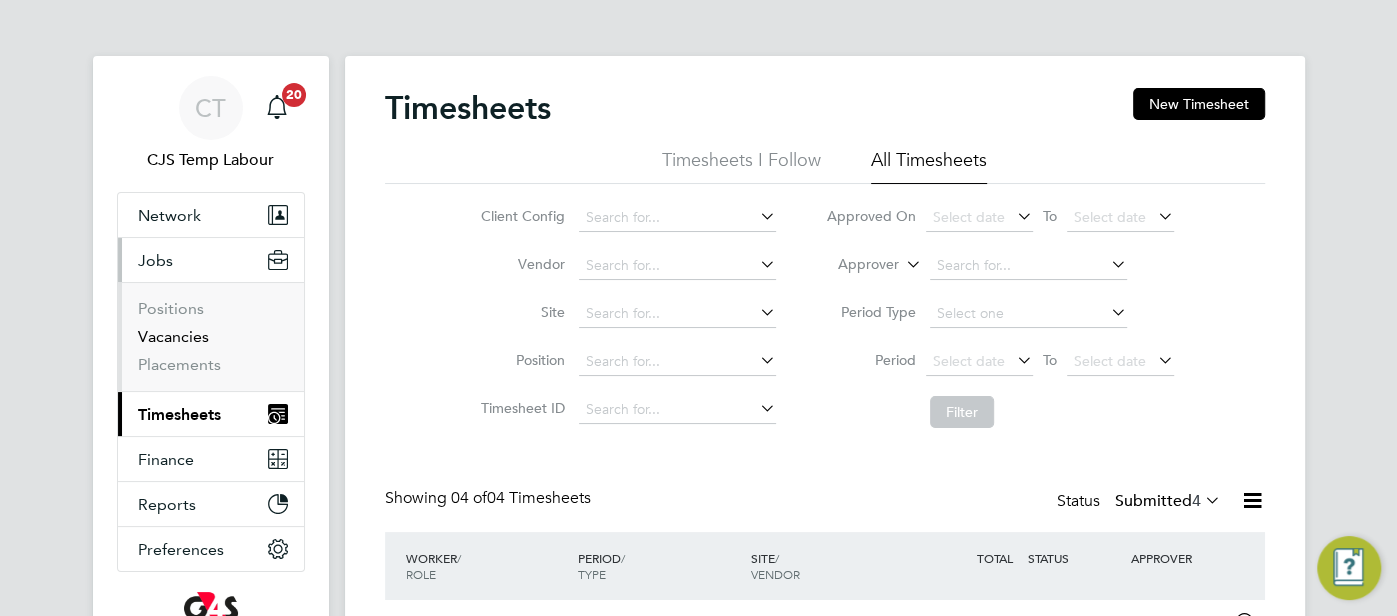 click on "Vacancies" at bounding box center (173, 336) 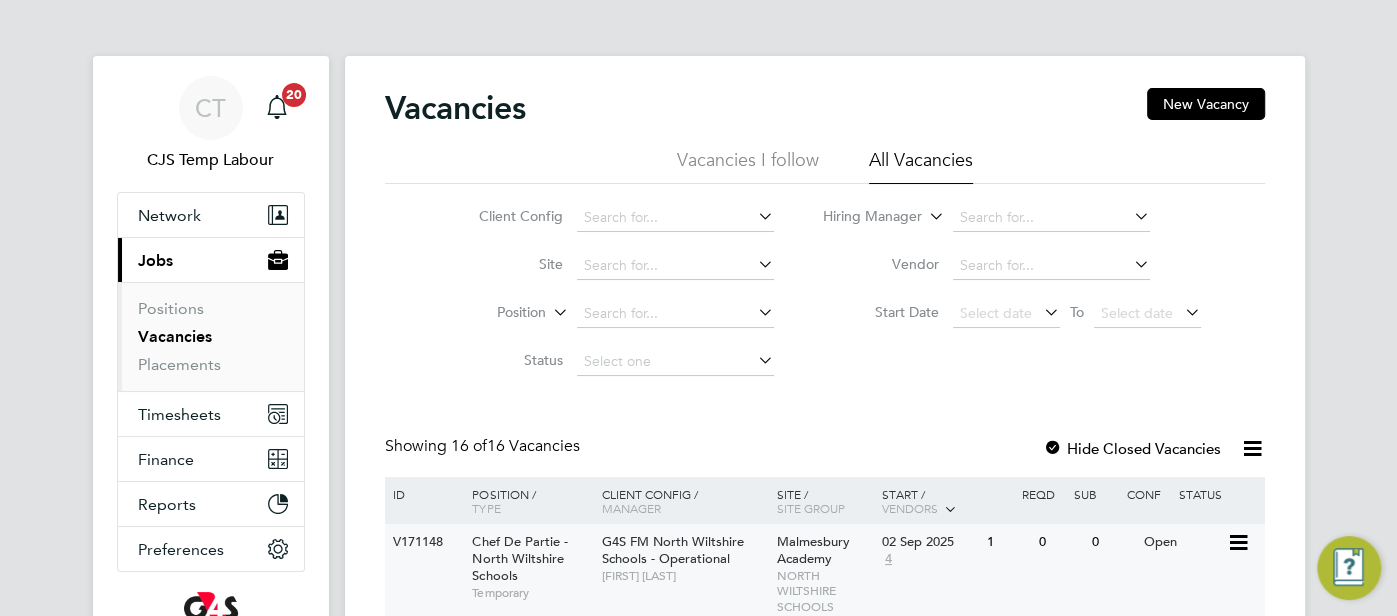 click on "Malmesbury Academy" 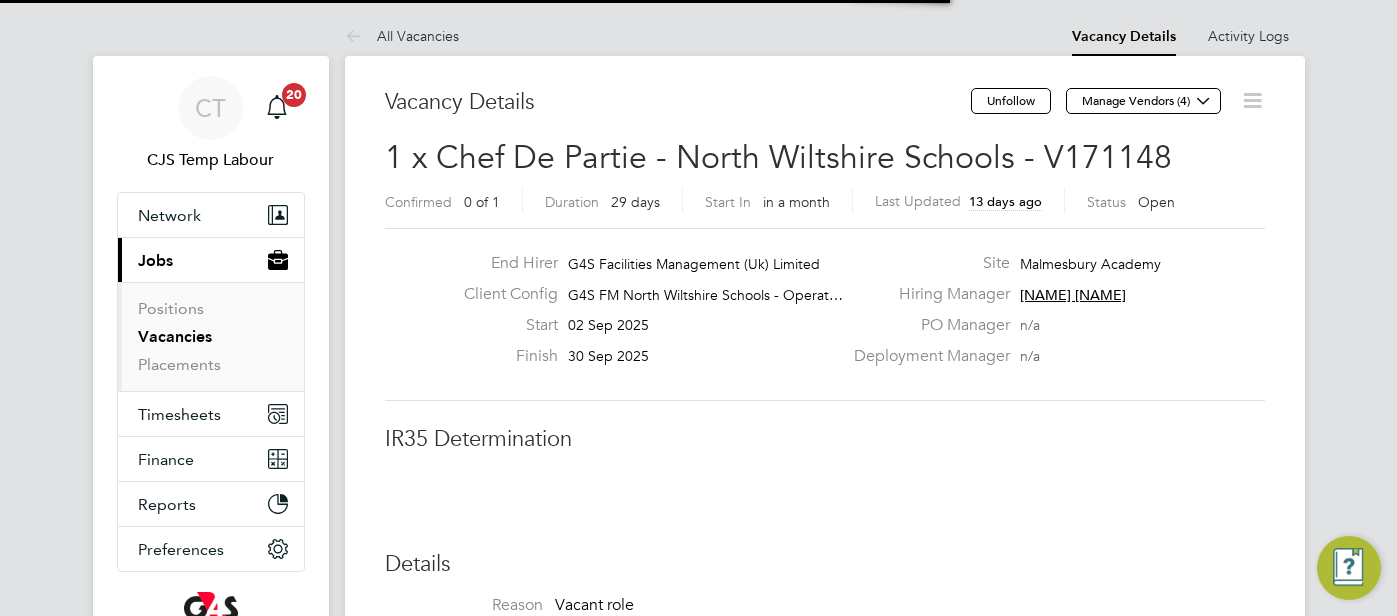 scroll, scrollTop: 0, scrollLeft: 0, axis: both 